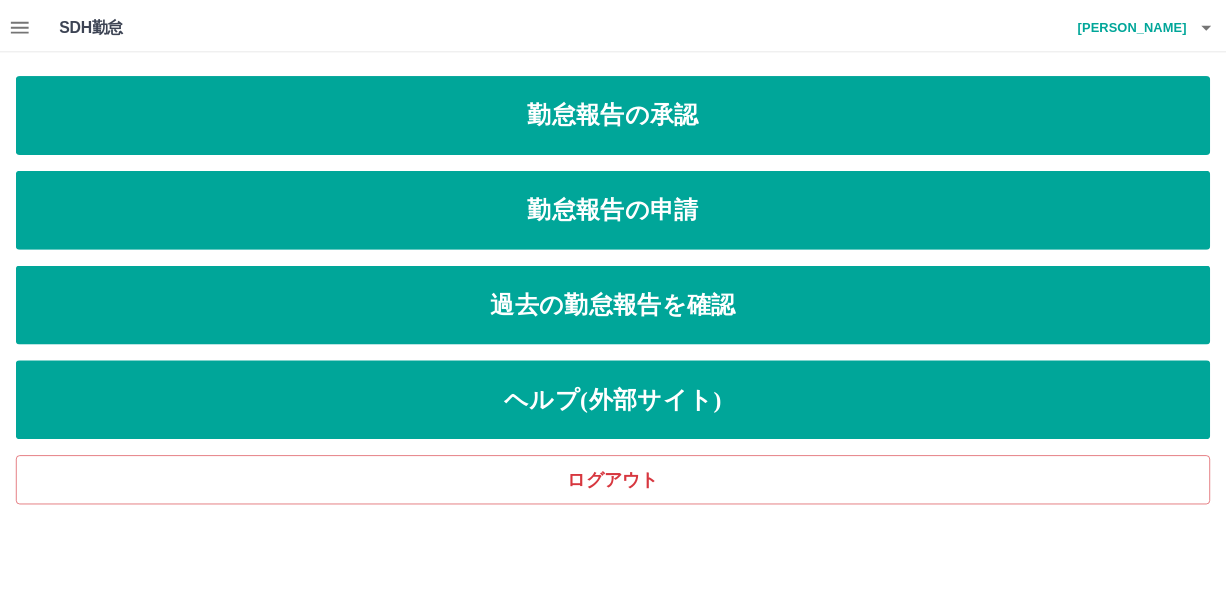 scroll, scrollTop: 0, scrollLeft: 0, axis: both 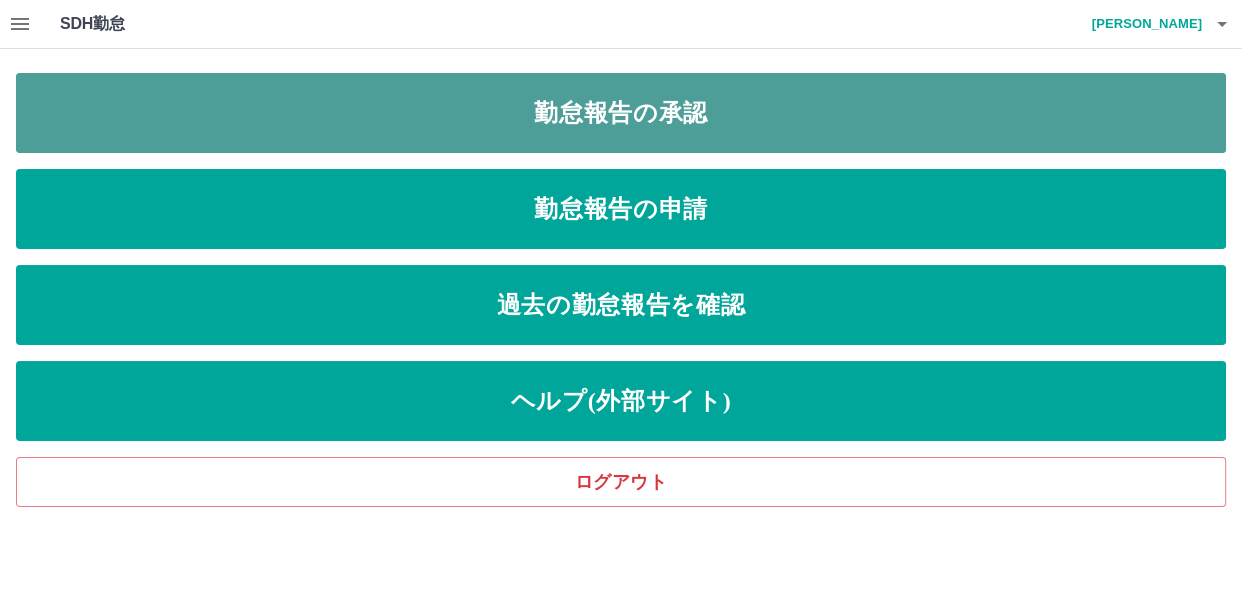 click on "勤怠報告の承認" at bounding box center [621, 113] 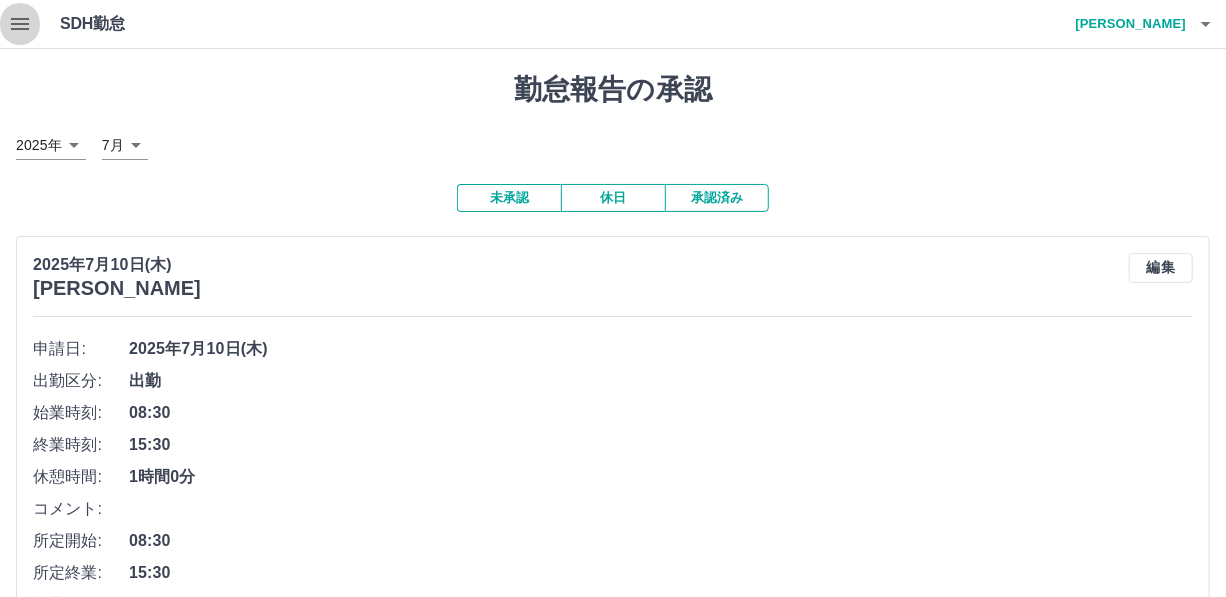 click 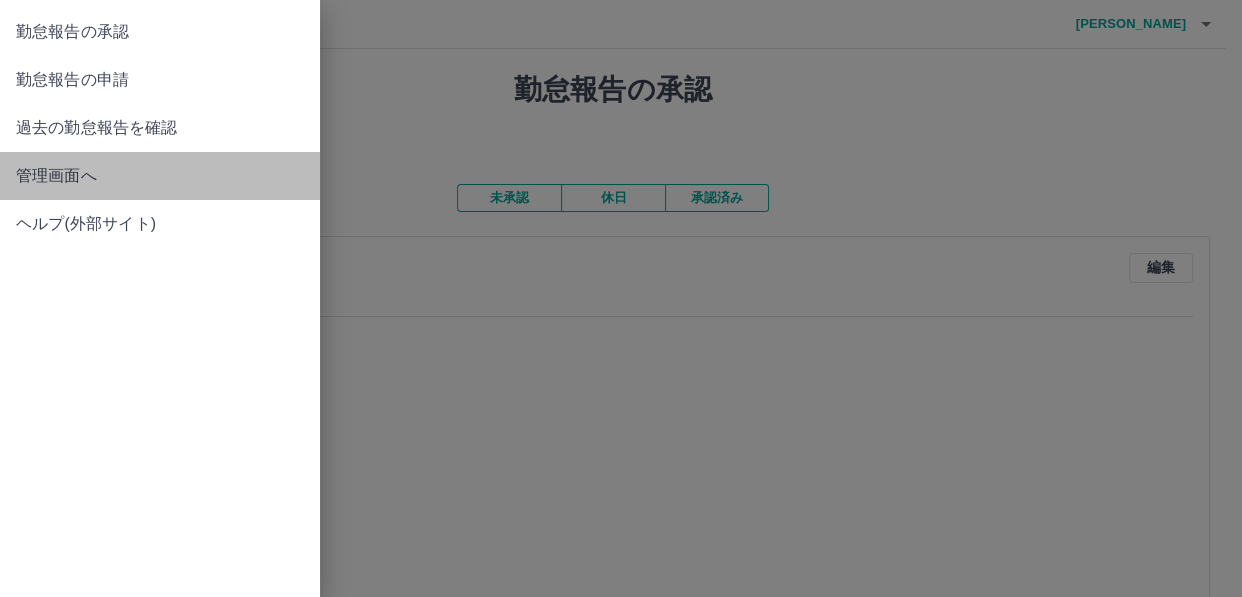drag, startPoint x: 44, startPoint y: 164, endPoint x: 72, endPoint y: 164, distance: 28 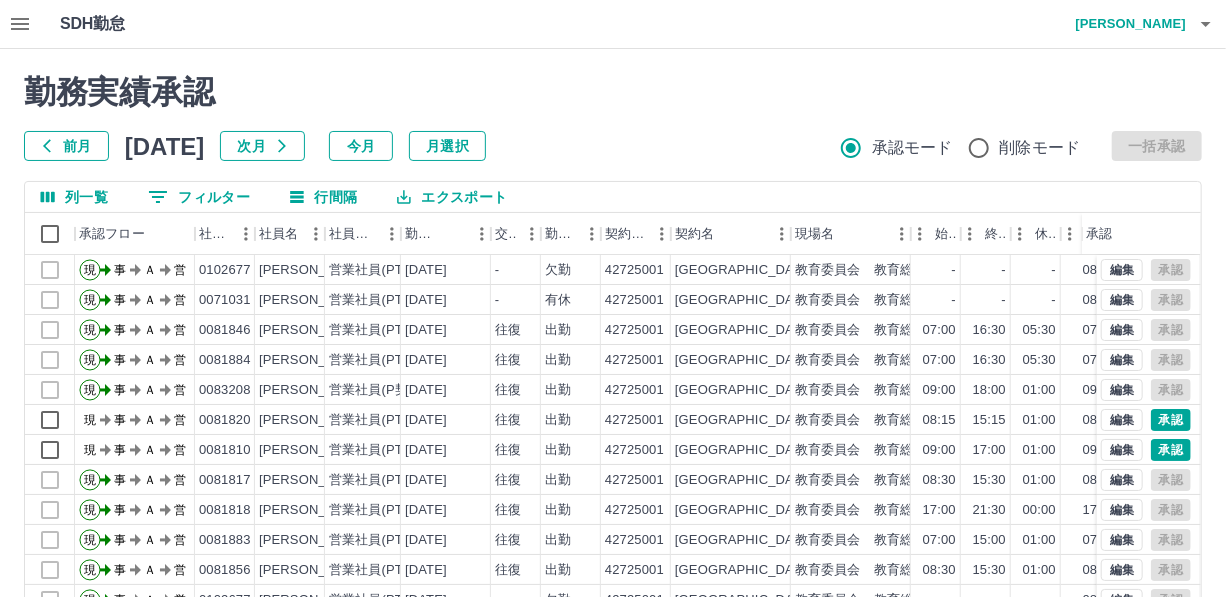 scroll, scrollTop: 90, scrollLeft: 0, axis: vertical 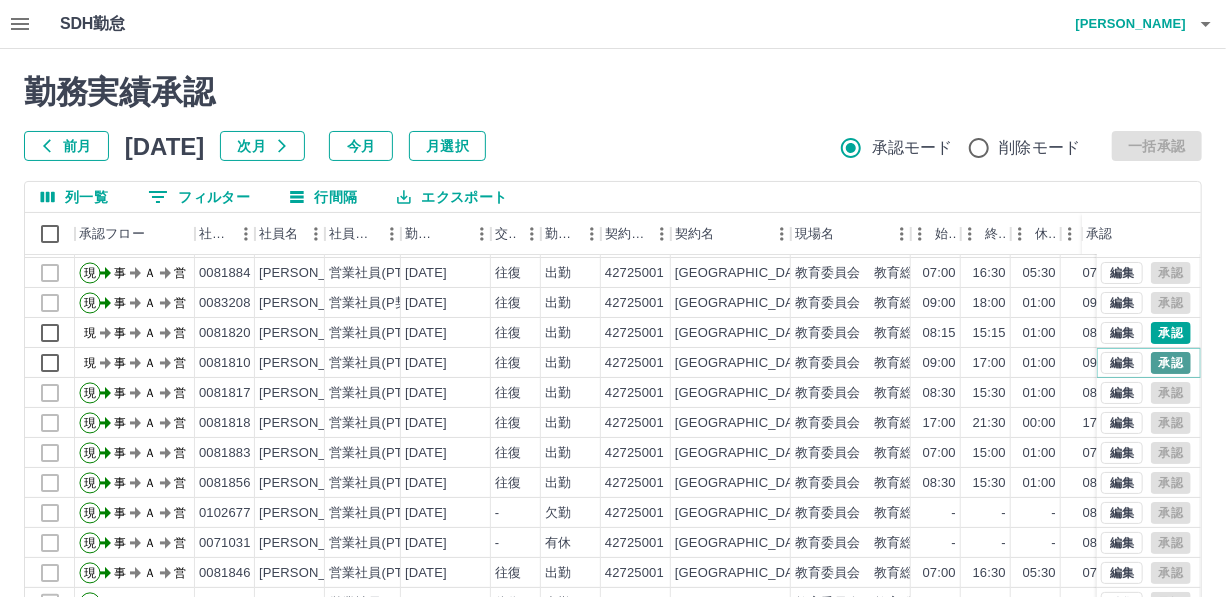 click on "承認" at bounding box center [1171, 363] 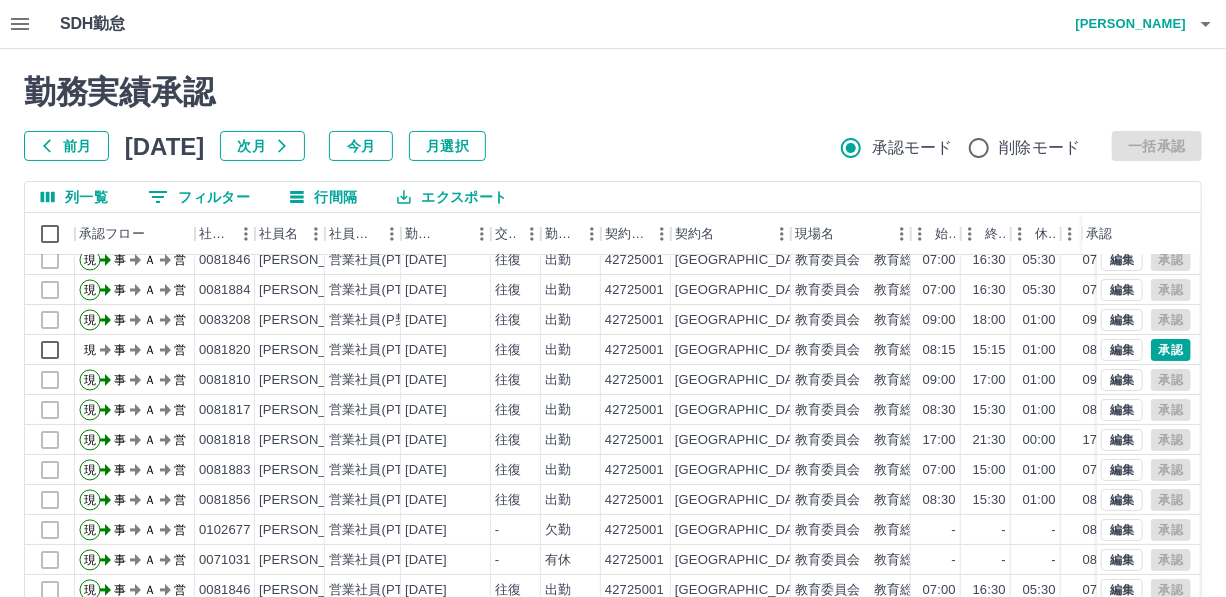 scroll, scrollTop: 101, scrollLeft: 0, axis: vertical 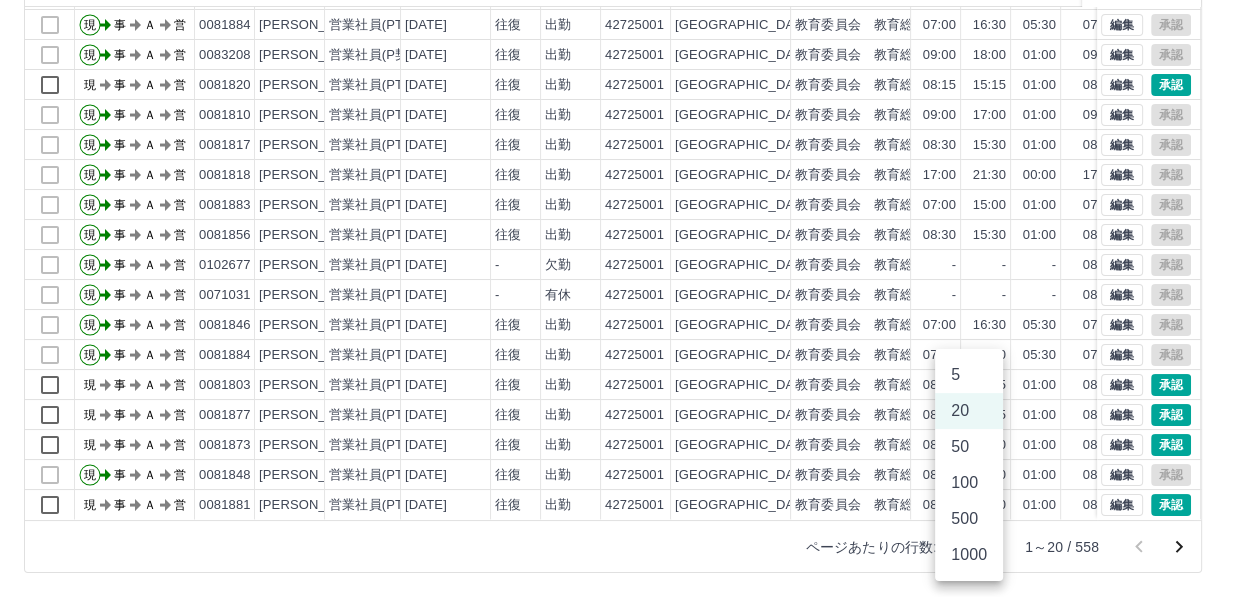 click on "SDH勤怠 菅原　民生 勤務実績承認 前月 2025年07月 次月 今月 月選択 承認モード 削除モード 一括承認 列一覧 0 フィルター 行間隔 エクスポート 承認フロー 社員番号 社員名 社員区分 勤務日 交通費 勤務区分 契約コード 契約名 現場名 始業 終業 休憩 所定開始 所定終業 所定休憩 拘束 勤務 遅刻等 承認 現 事 Ａ 営 0071031 森元　静 営業社員(PT契約) 2025-07-11  -  有休 42725001 潟上市 教育委員会　教育総務課 - - - 08:15 15:15 01:00 00:00 00:00 00:00 現 事 Ａ 営 0081846 宮田　行光 営業社員(PT契約) 2025-07-11 往復 出勤 42725001 潟上市 教育委員会　教育総務課 07:00 16:30 05:30 07:00 16:30 05:30 09:30 04:00 00:00 現 事 Ａ 営 0081884 夏井　金弥 営業社員(PT契約) 2025-07-11 往復 出勤 42725001 潟上市 教育委員会　教育総務課 07:00 16:30 05:30 07:00 16:30 05:30 09:30 04:00 00:00 現 事 Ａ 営 0083208 菅原　民生 2025-07-11 現" at bounding box center [621, 174] 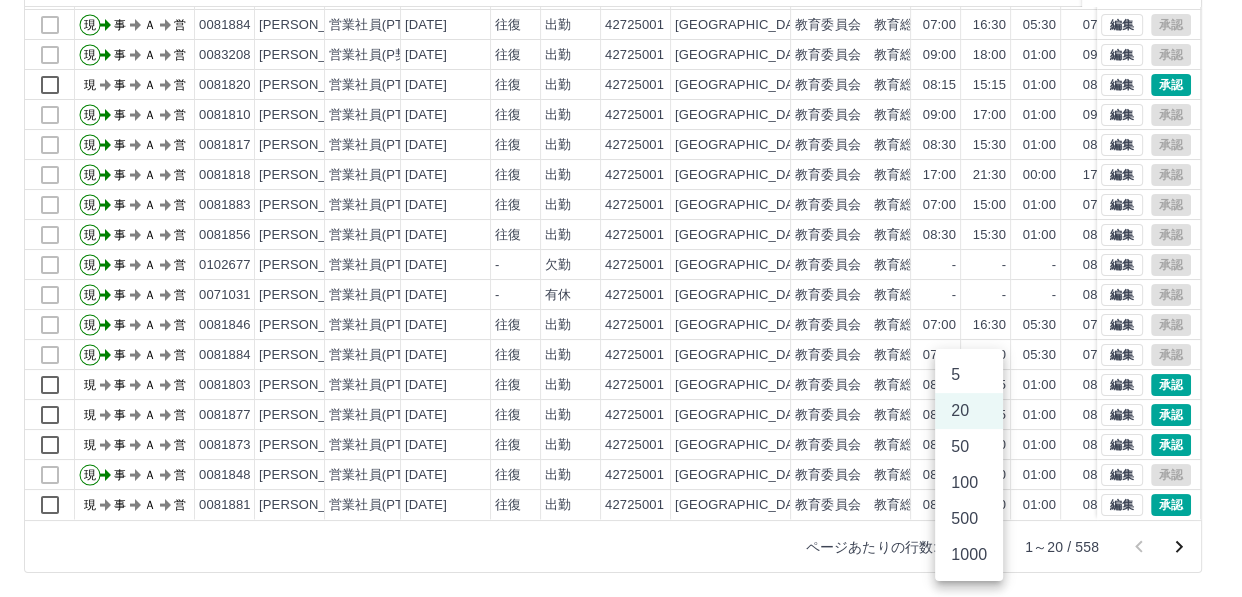 click on "100" at bounding box center (969, 483) 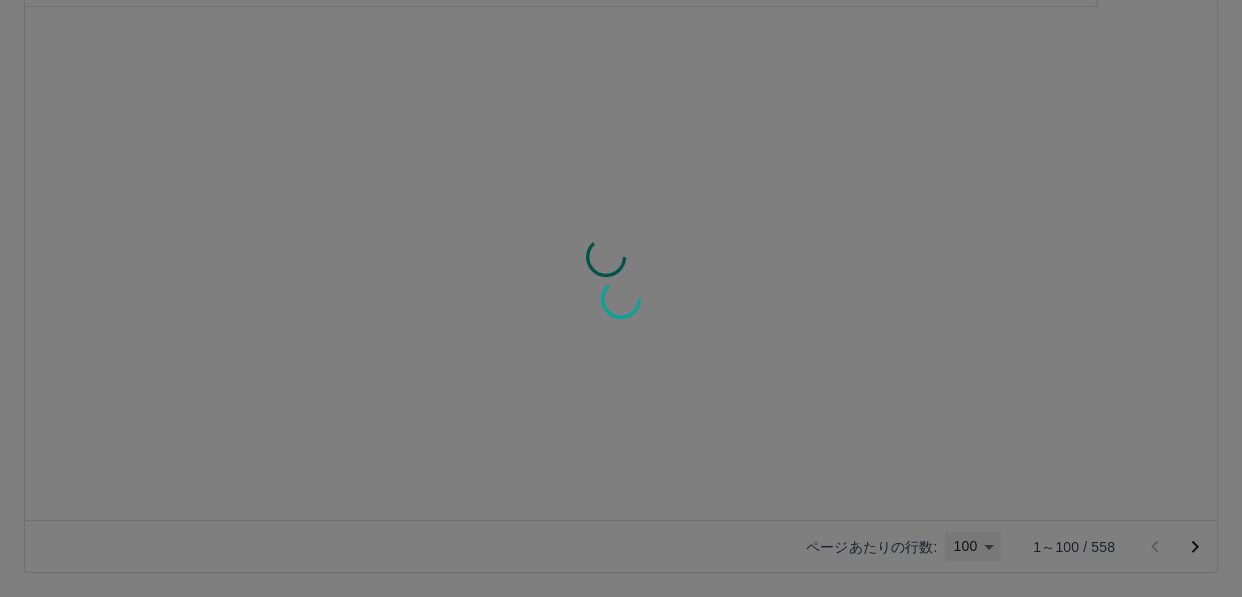 type on "***" 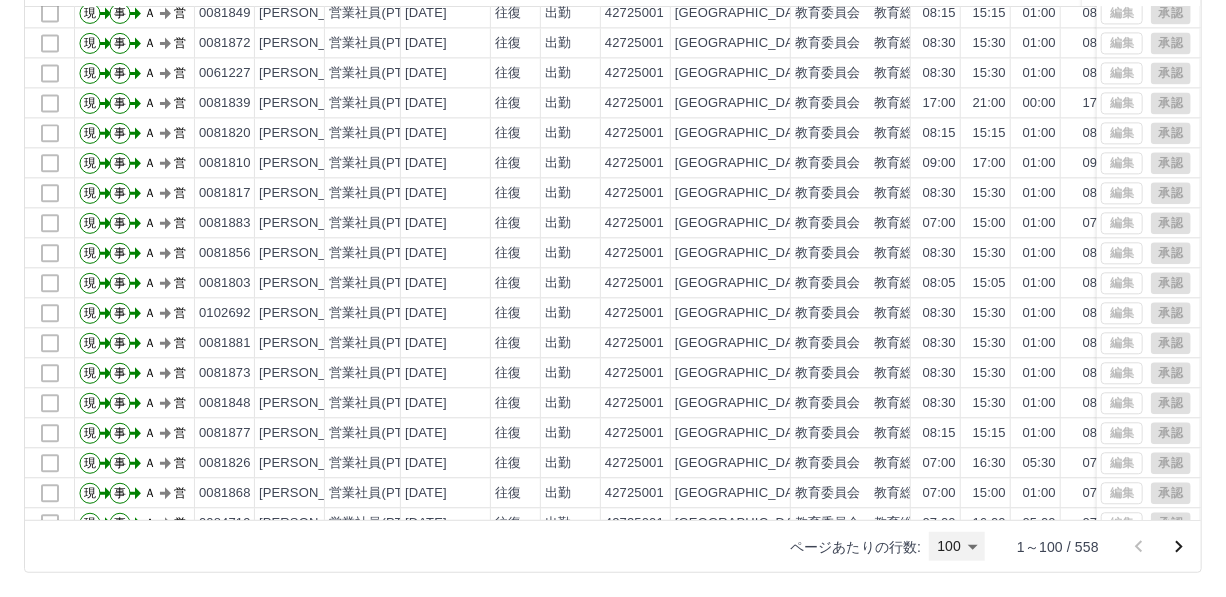 scroll, scrollTop: 1957, scrollLeft: 0, axis: vertical 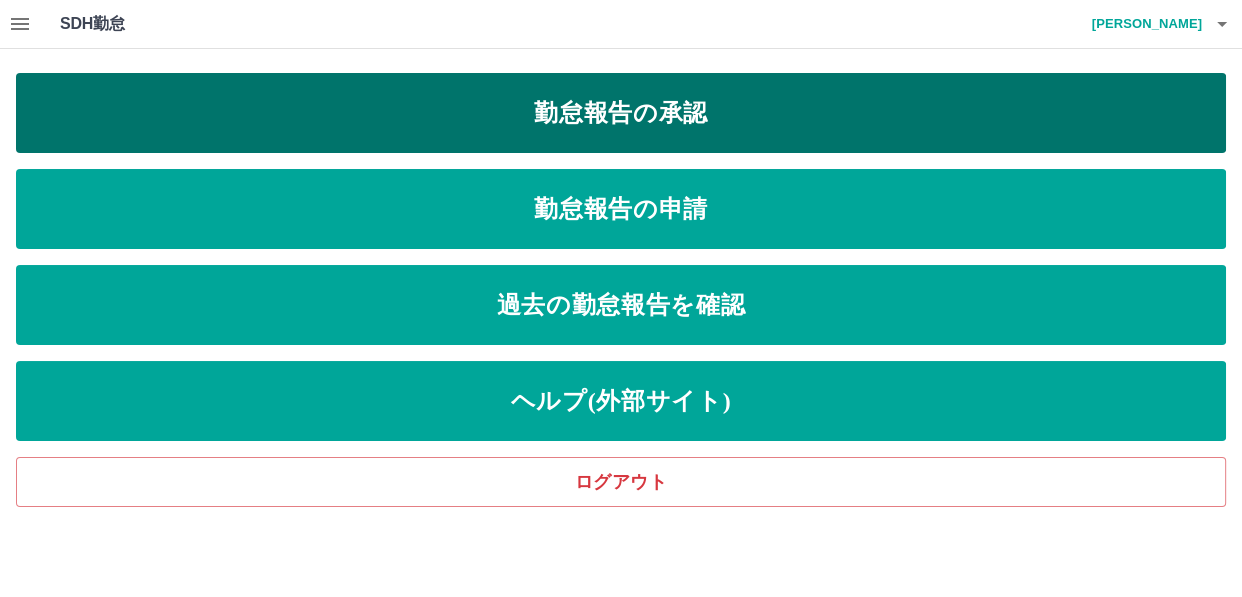 click on "勤怠報告の承認" at bounding box center [621, 113] 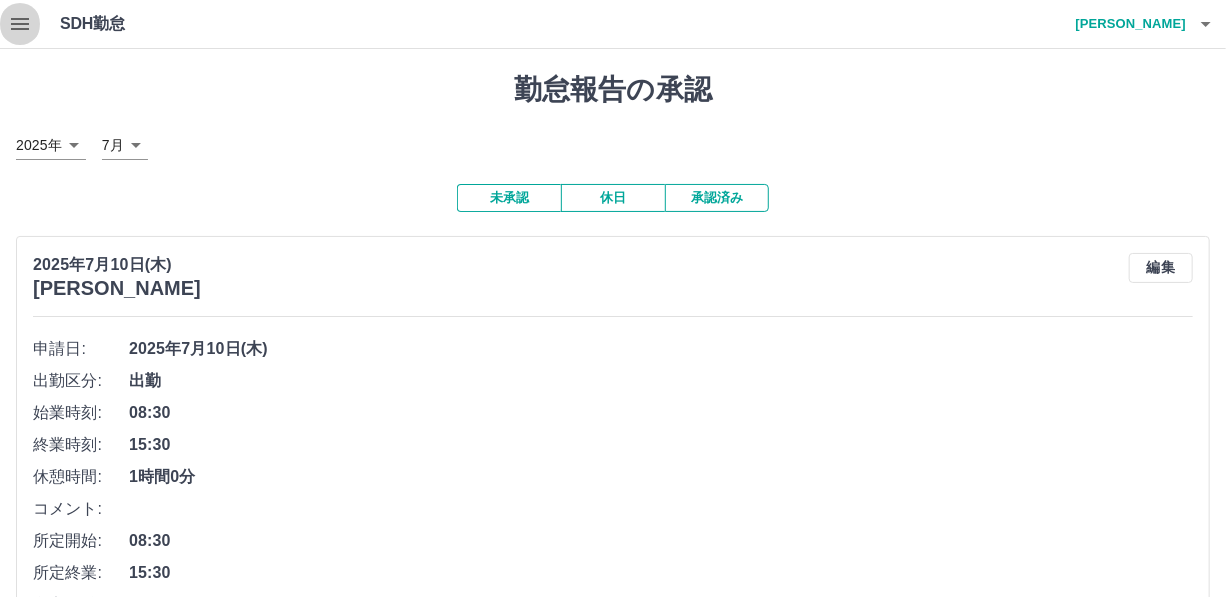 click 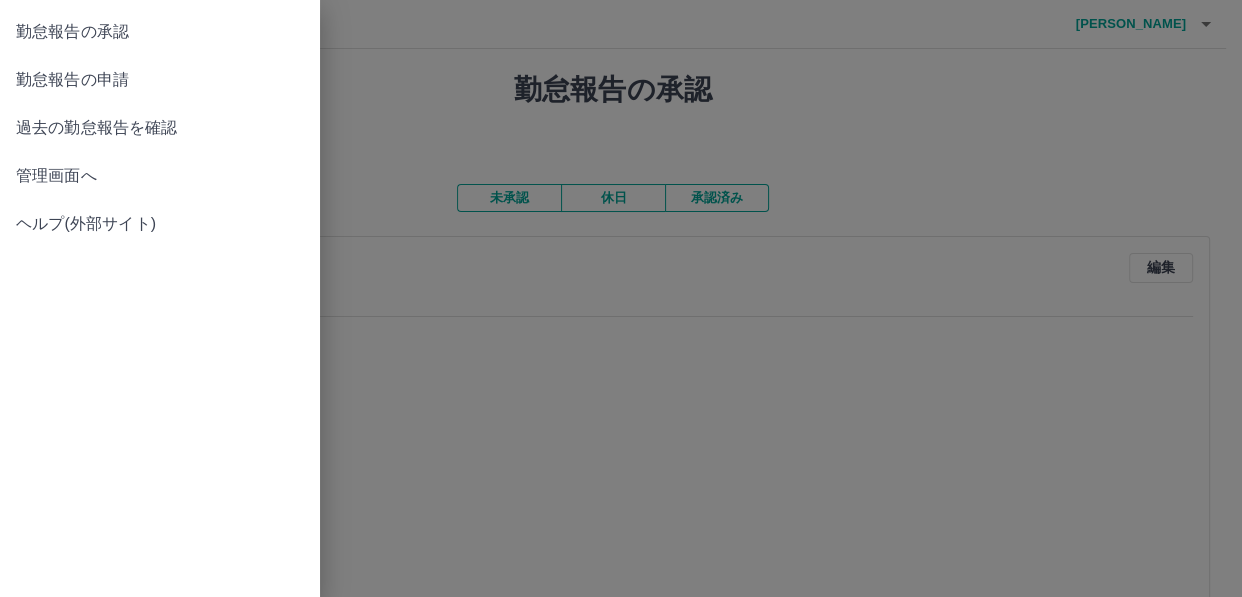 click on "管理画面へ" at bounding box center [160, 176] 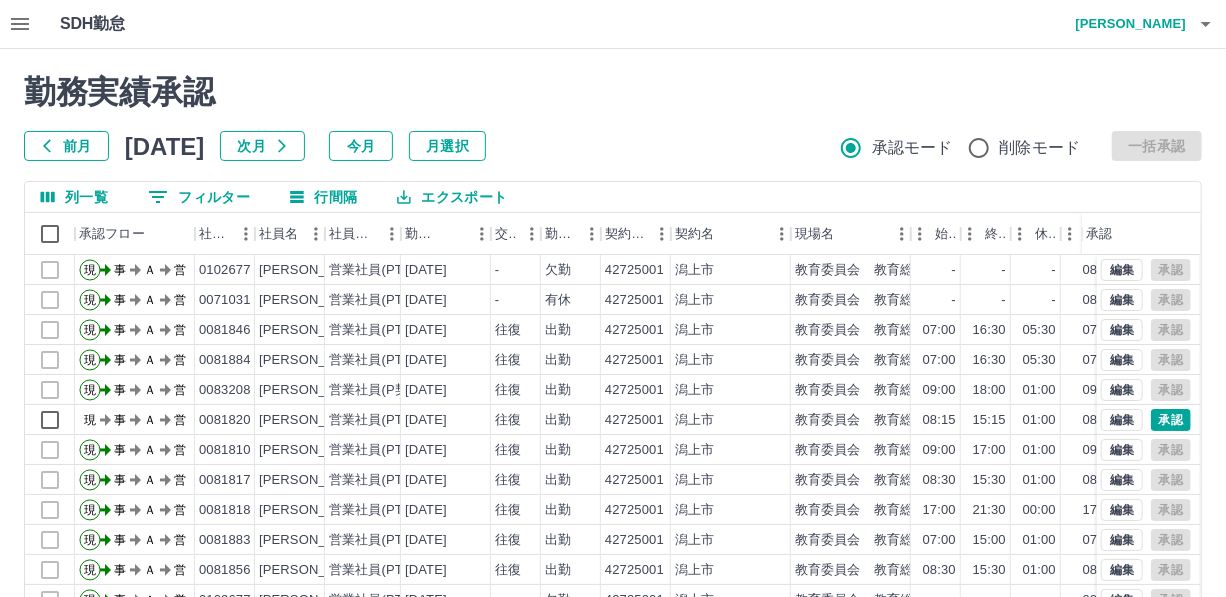 scroll, scrollTop: 90, scrollLeft: 0, axis: vertical 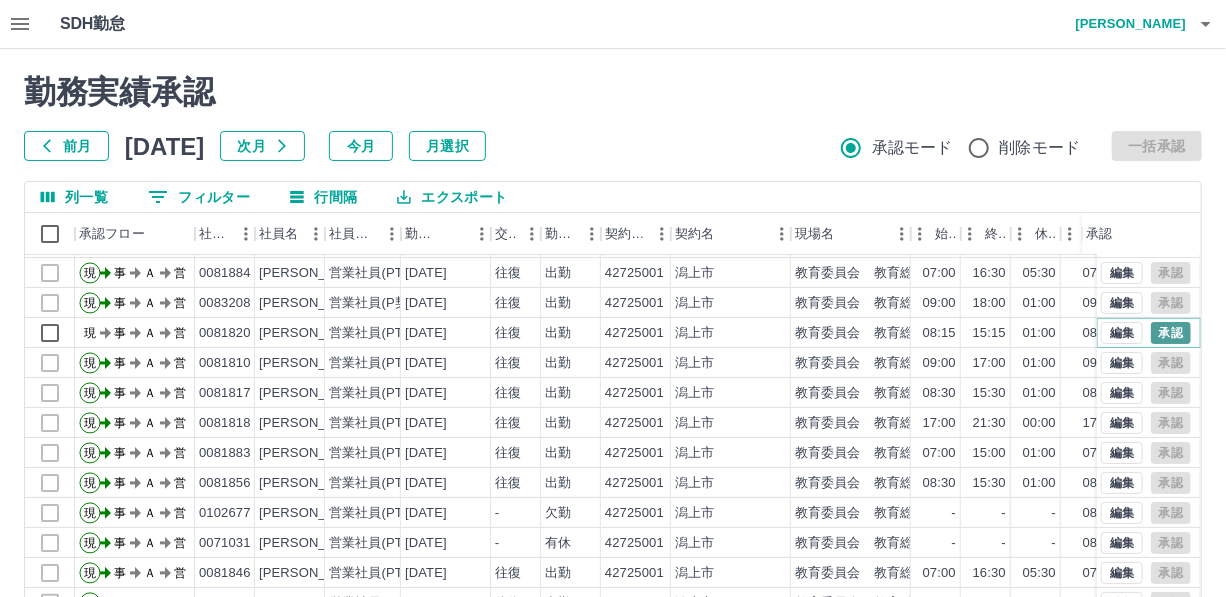click on "承認" at bounding box center [1171, 333] 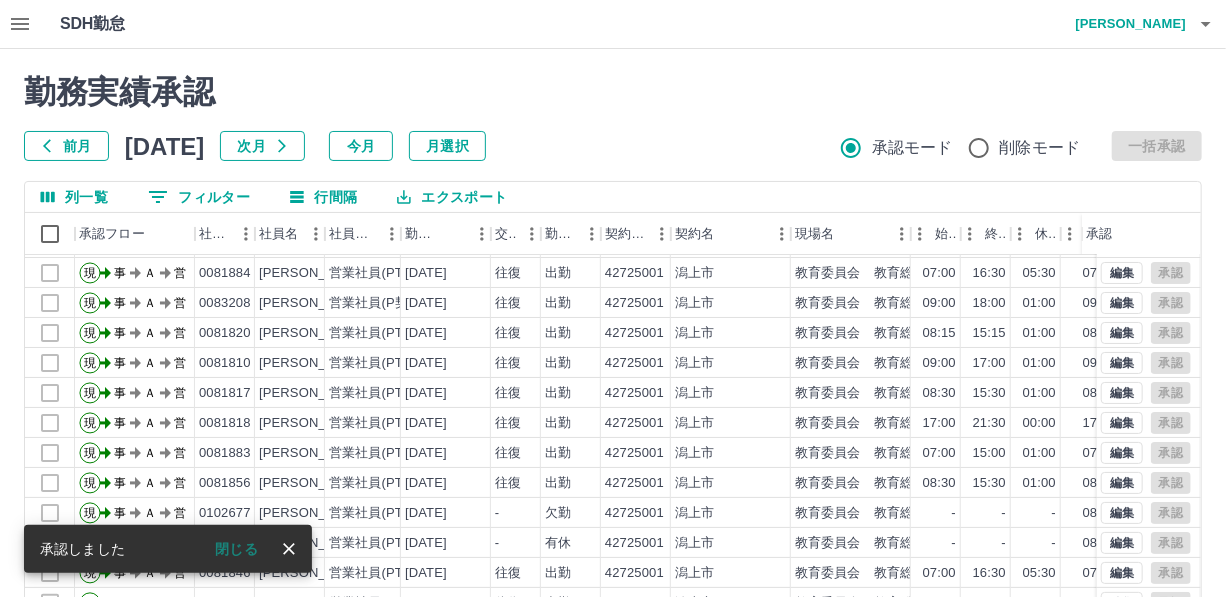 scroll, scrollTop: 101, scrollLeft: 0, axis: vertical 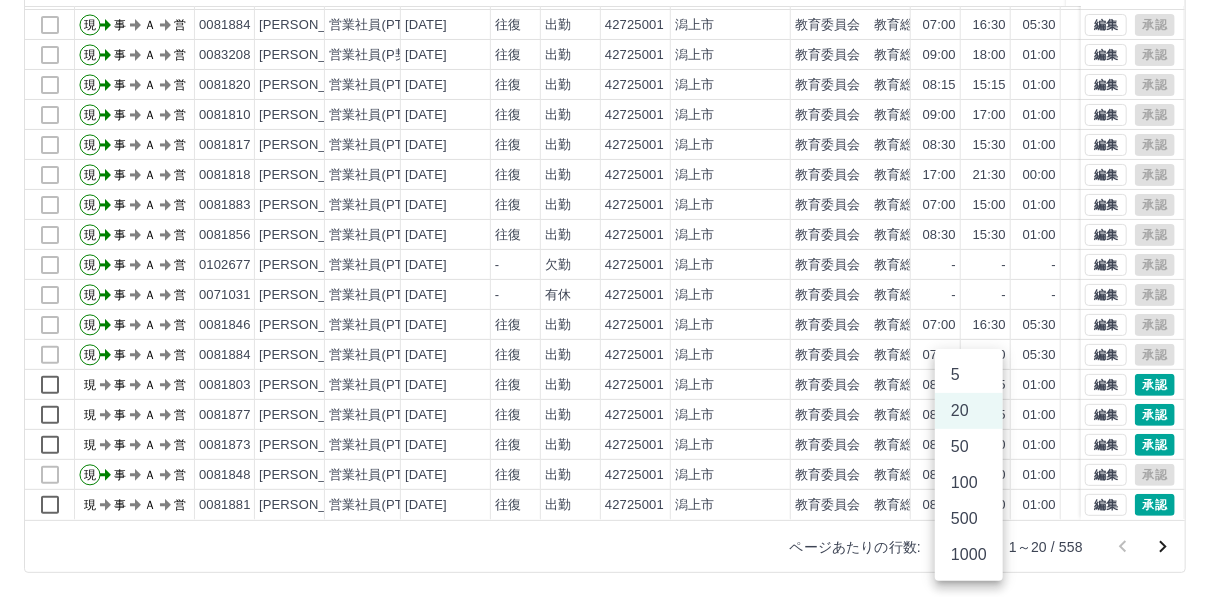 click on "SDH勤怠 菅原　民生 勤務実績承認 前月 2025年07月 次月 今月 月選択 承認モード 削除モード 一括承認 列一覧 0 フィルター 行間隔 エクスポート 承認フロー 社員番号 社員名 社員区分 勤務日 交通費 勤務区分 契約コード 契約名 現場名 始業 終業 休憩 所定開始 所定終業 所定休憩 拘束 勤務 遅刻等 承認 現 事 Ａ 営 0071031 森元　静 営業社員(PT契約) 2025-07-11  -  有休 42725001 潟上市 教育委員会　教育総務課 - - - 08:15 15:15 01:00 00:00 00:00 00:00 現 事 Ａ 営 0081846 宮田　行光 営業社員(PT契約) 2025-07-11 往復 出勤 42725001 潟上市 教育委員会　教育総務課 07:00 16:30 05:30 07:00 16:30 05:30 09:30 04:00 00:00 現 事 Ａ 営 0081884 夏井　金弥 営業社員(PT契約) 2025-07-11 往復 出勤 42725001 潟上市 教育委員会　教育総務課 07:00 16:30 05:30 07:00 16:30 05:30 09:30 04:00 00:00 現 事 Ａ 営 0083208 菅原　民生 2025-07-11 現" at bounding box center [613, 174] 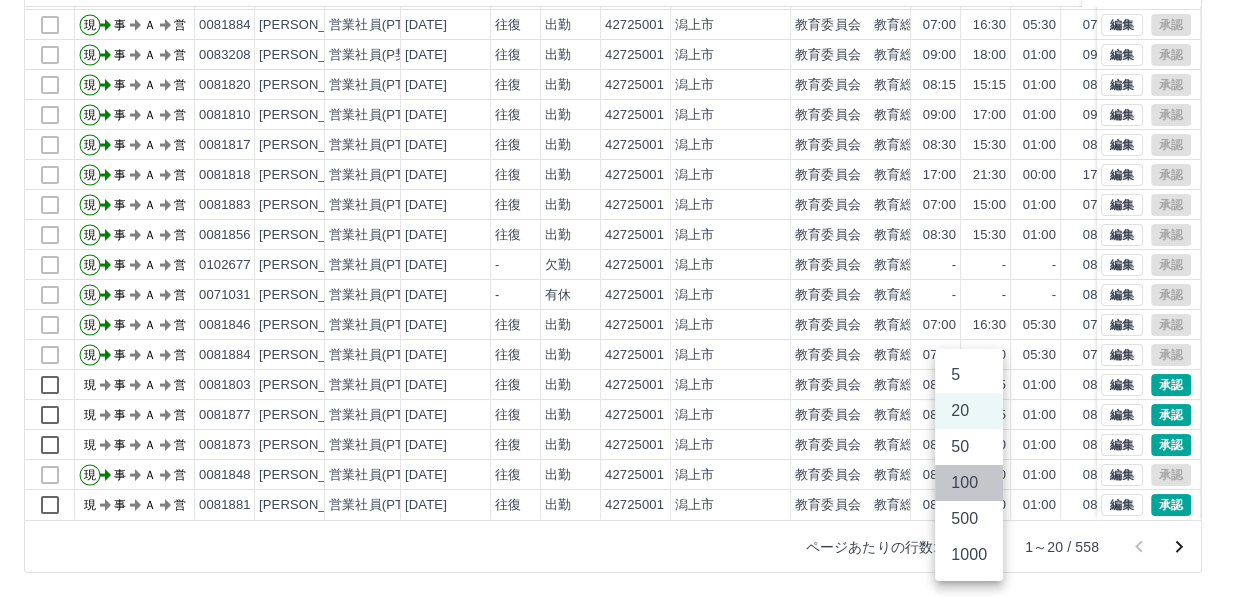 click on "100" at bounding box center (969, 483) 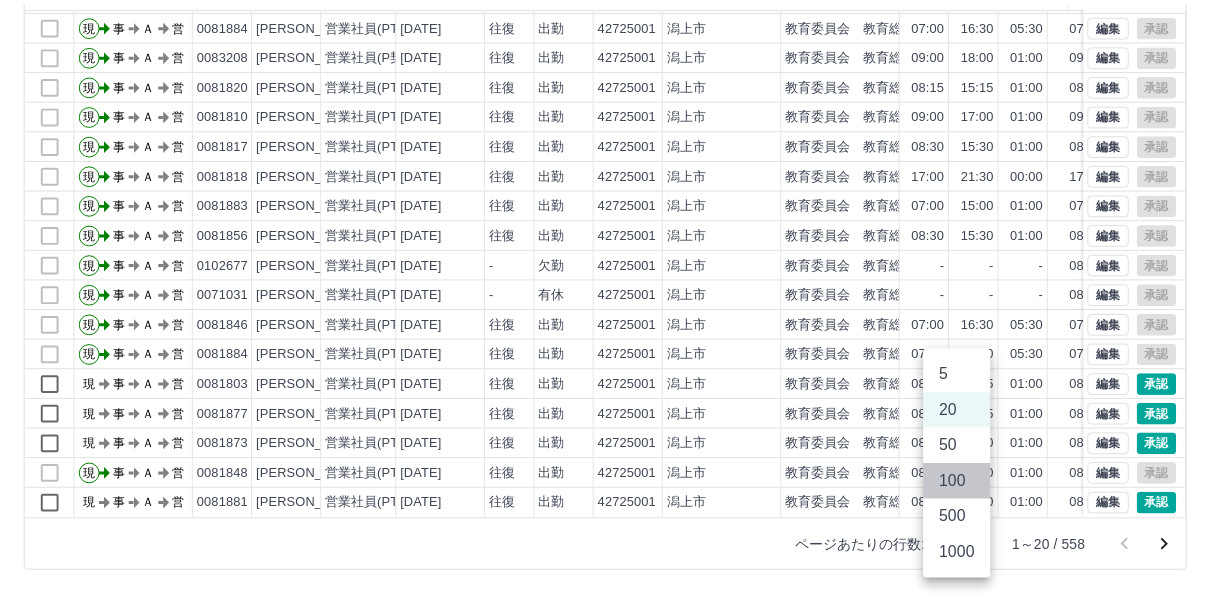 scroll, scrollTop: 0, scrollLeft: 0, axis: both 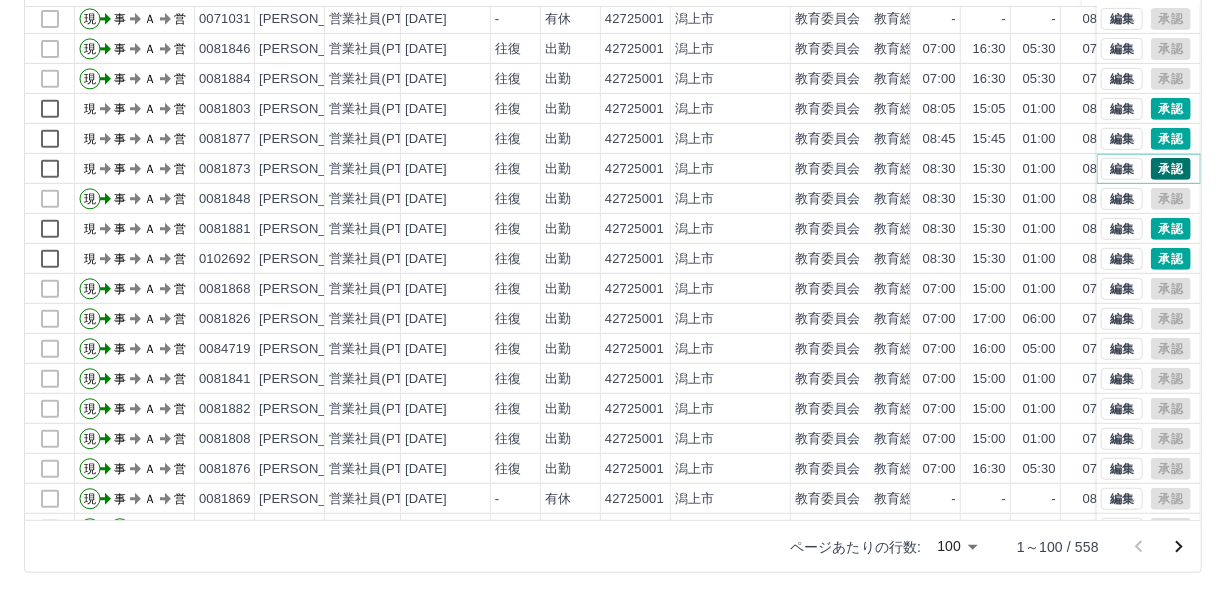 click on "承認" at bounding box center (1171, 169) 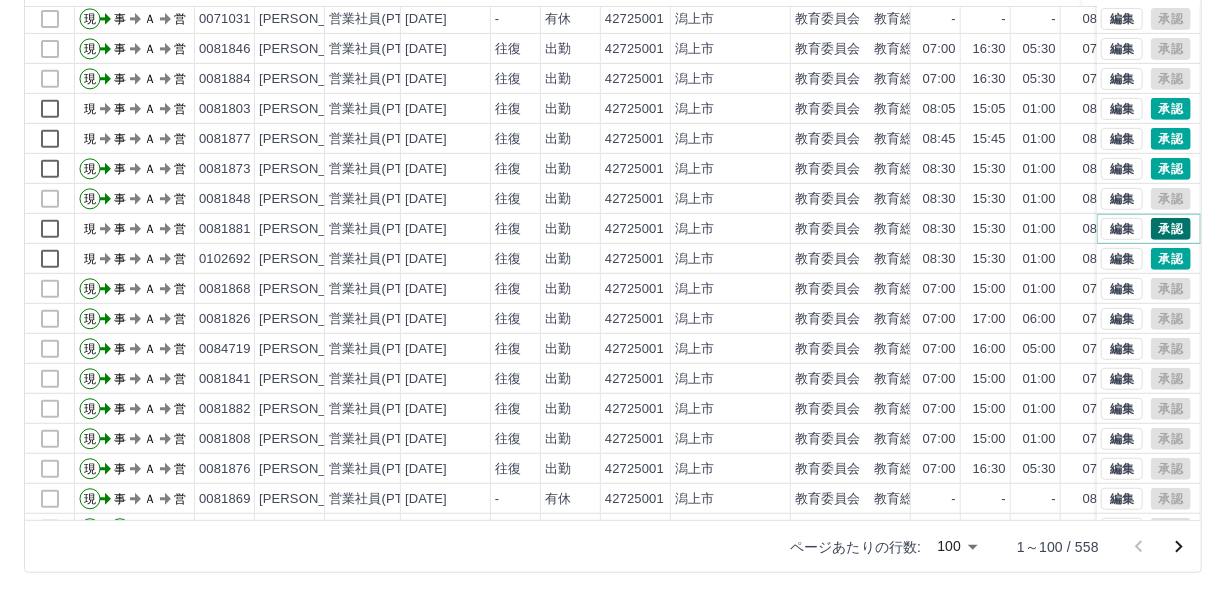 click on "承認" at bounding box center [1171, 229] 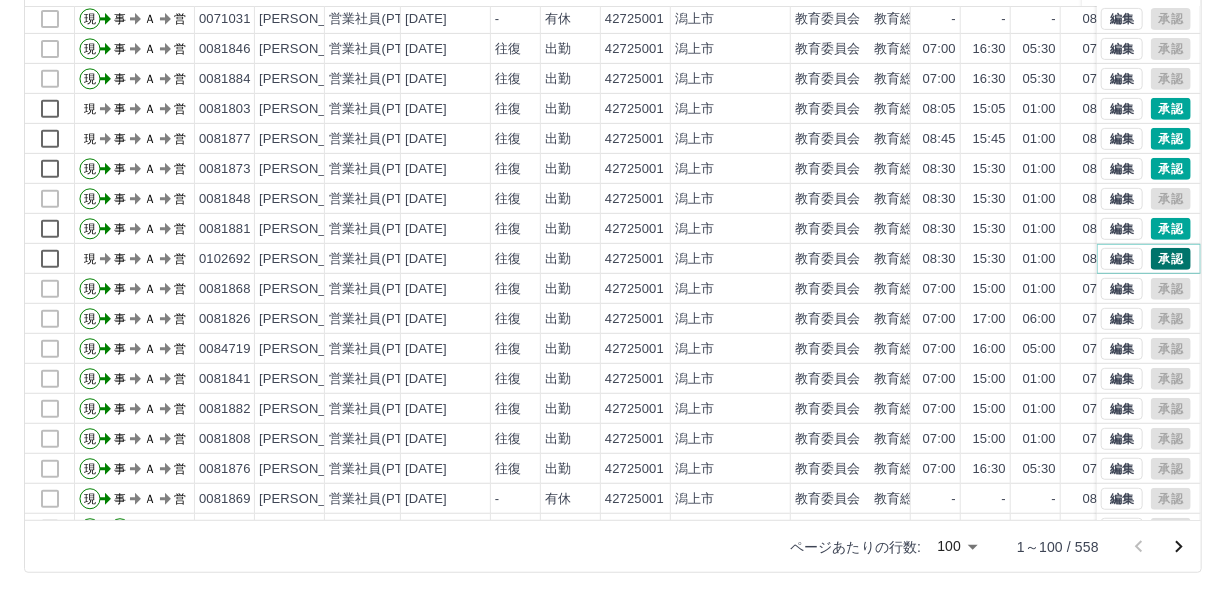 click on "承認" at bounding box center (1171, 259) 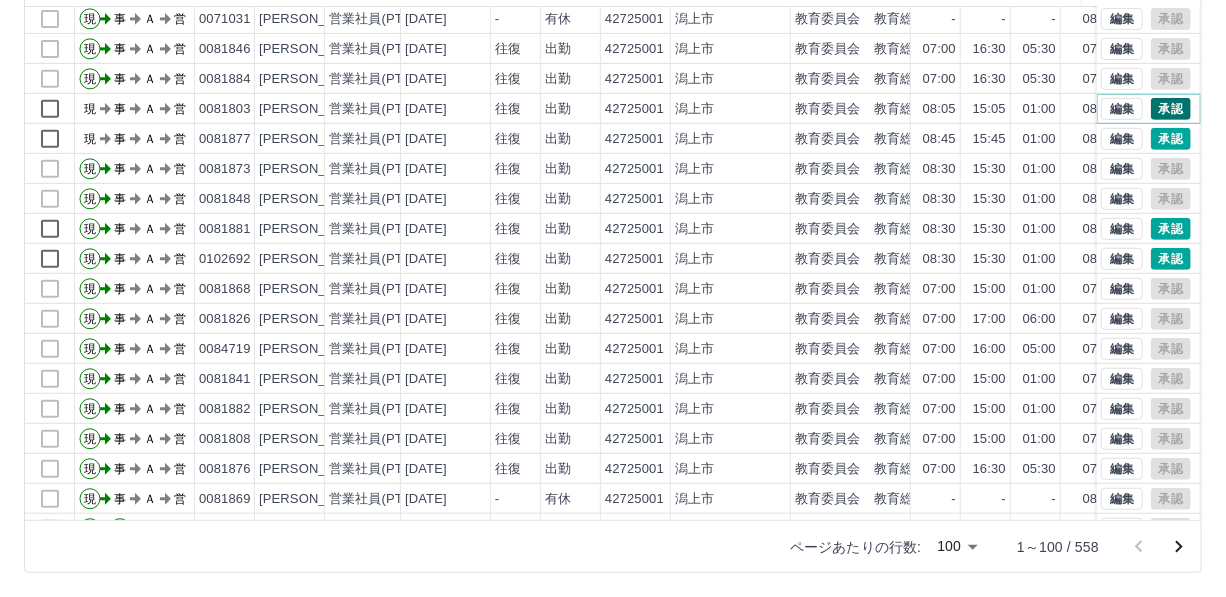 click on "承認" at bounding box center [1171, 109] 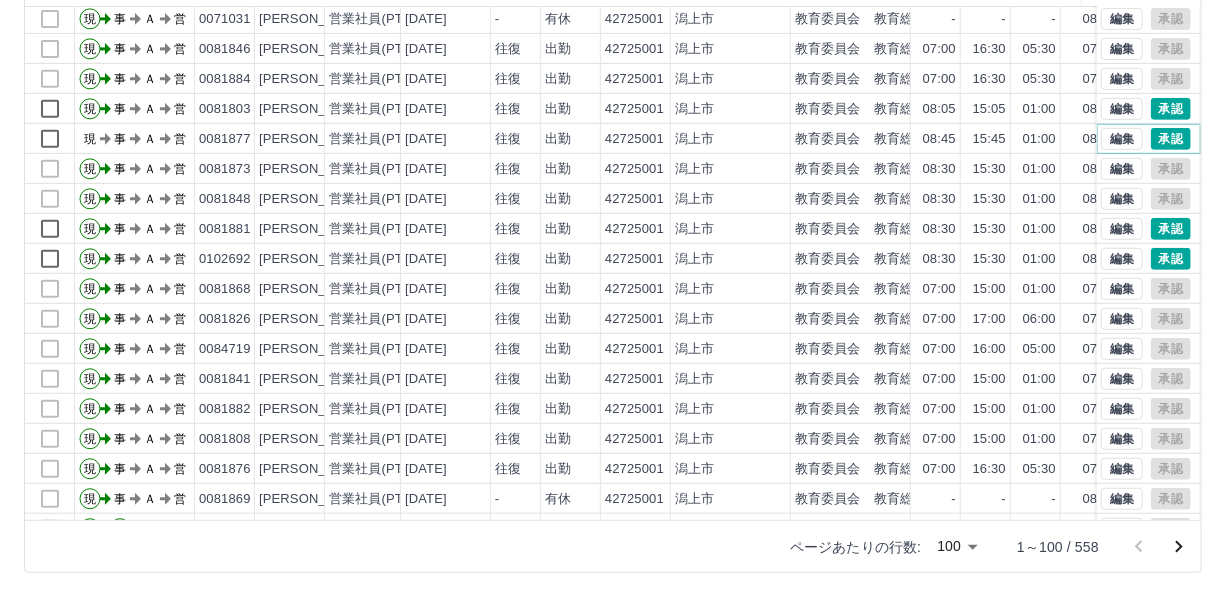 click on "承認" at bounding box center [1171, 139] 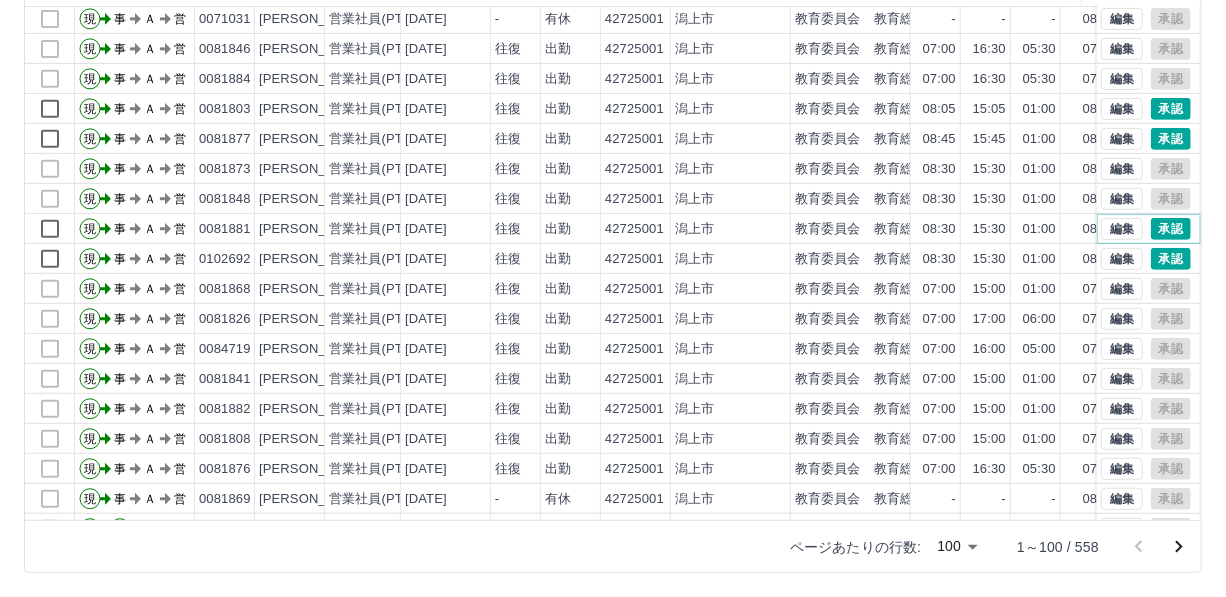 click on "承認" at bounding box center (1171, 229) 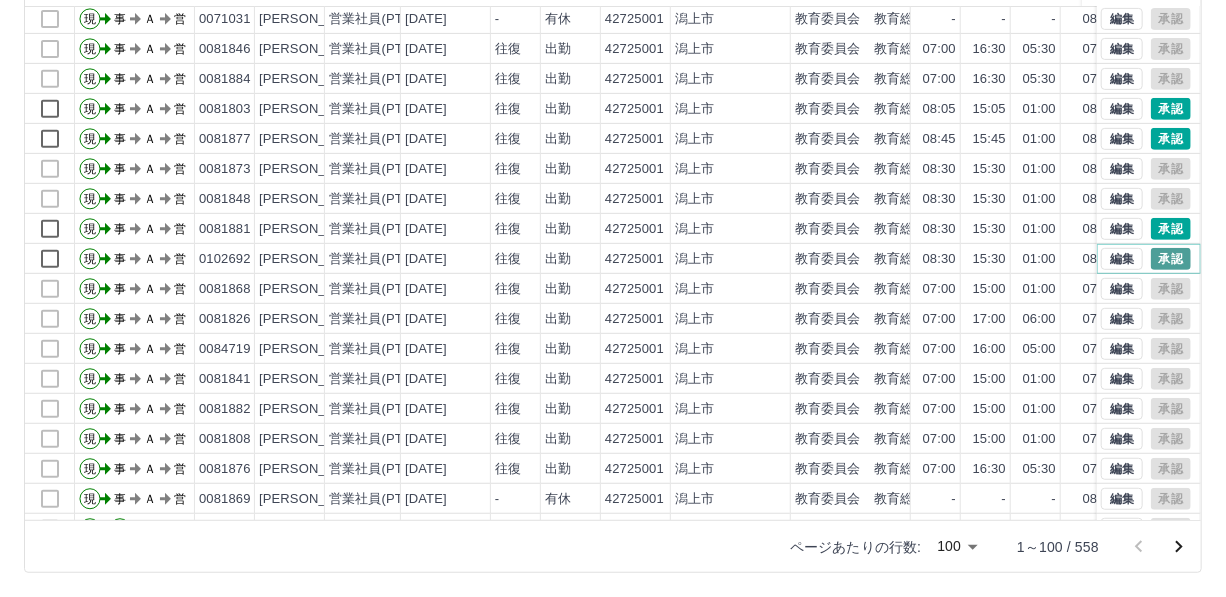 click on "承認" at bounding box center [1171, 259] 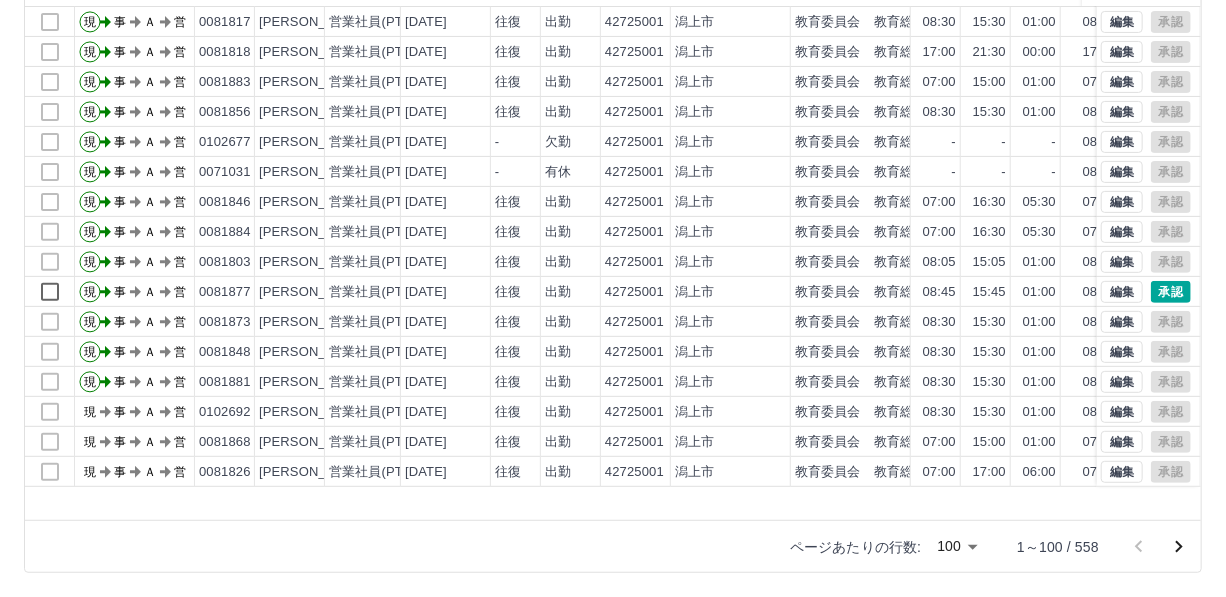 scroll, scrollTop: 272, scrollLeft: 0, axis: vertical 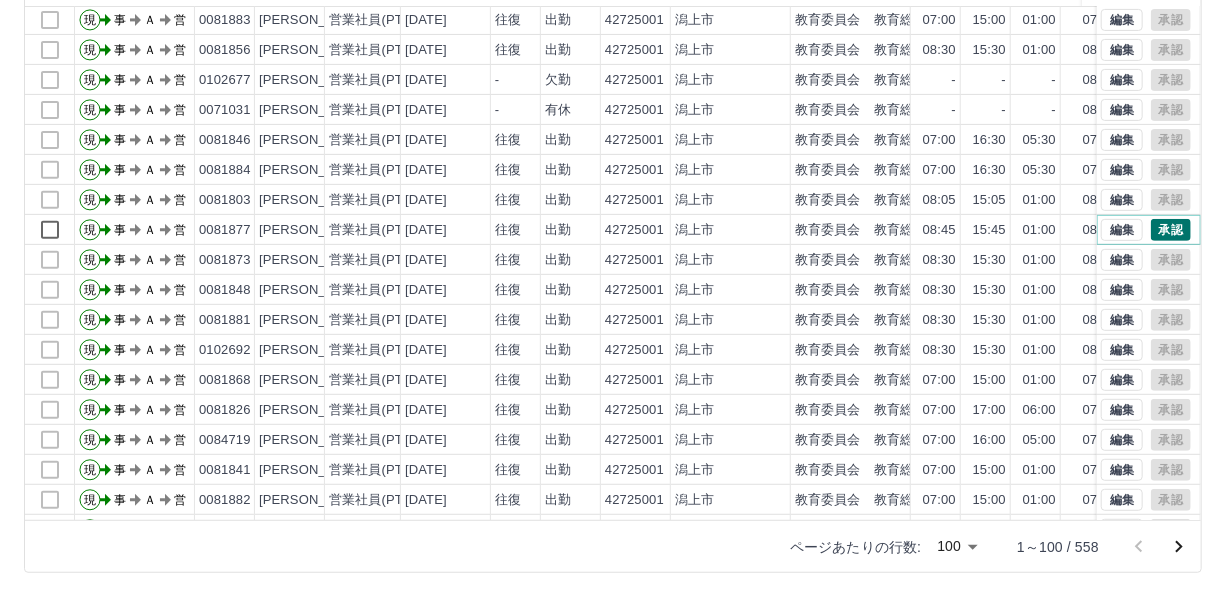 click on "承認" at bounding box center [1171, 230] 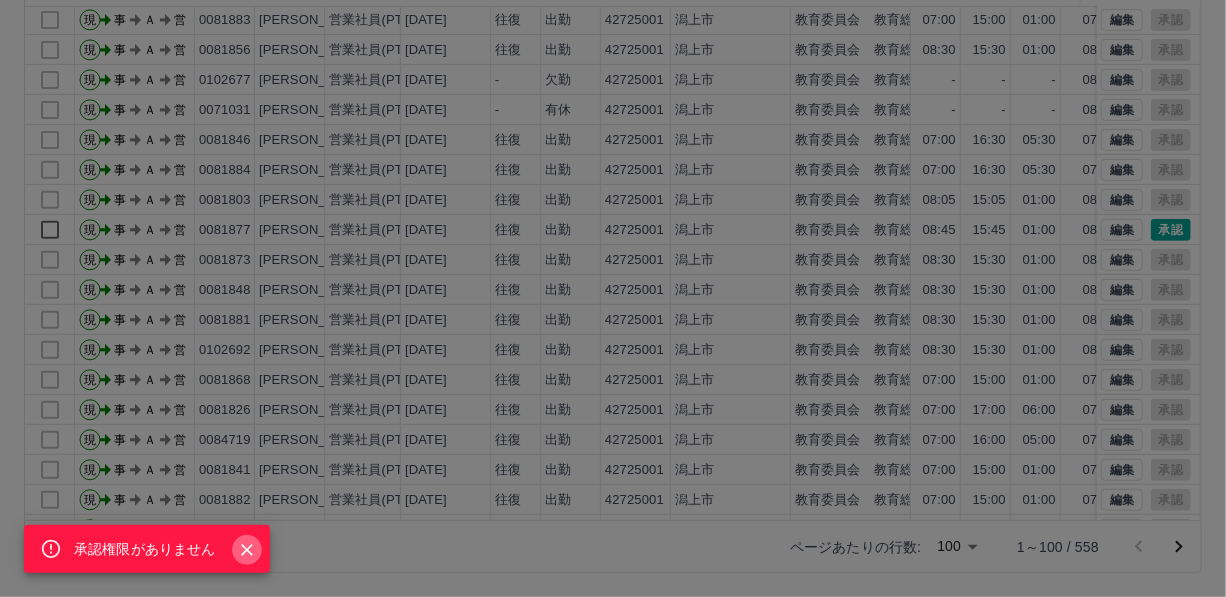 click 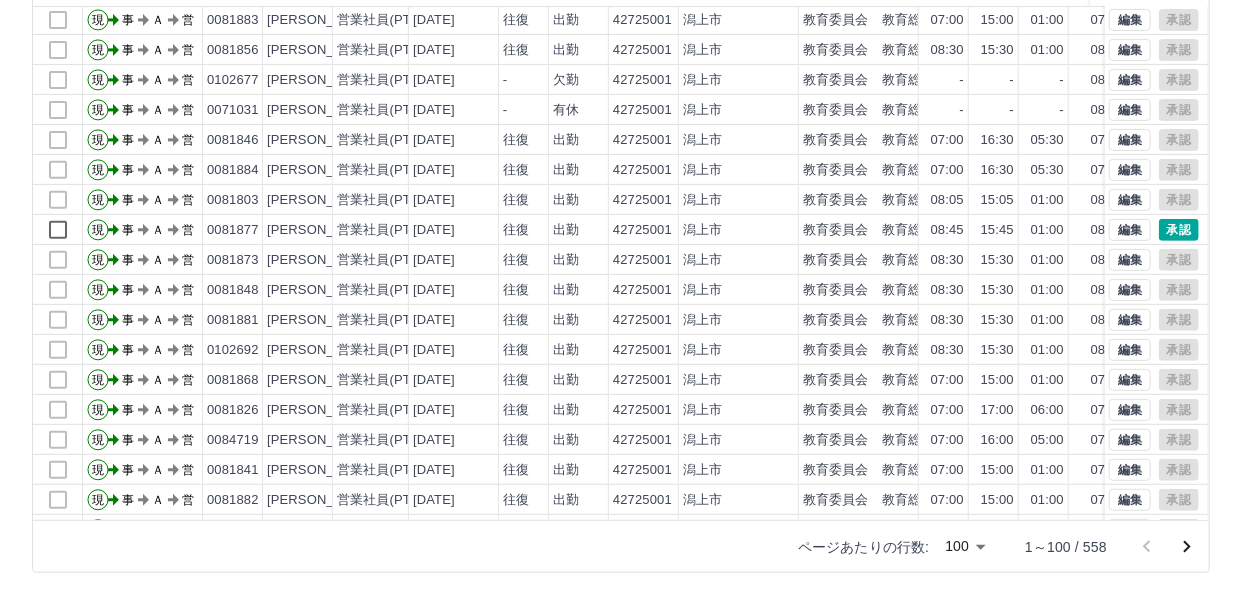 scroll, scrollTop: 0, scrollLeft: 0, axis: both 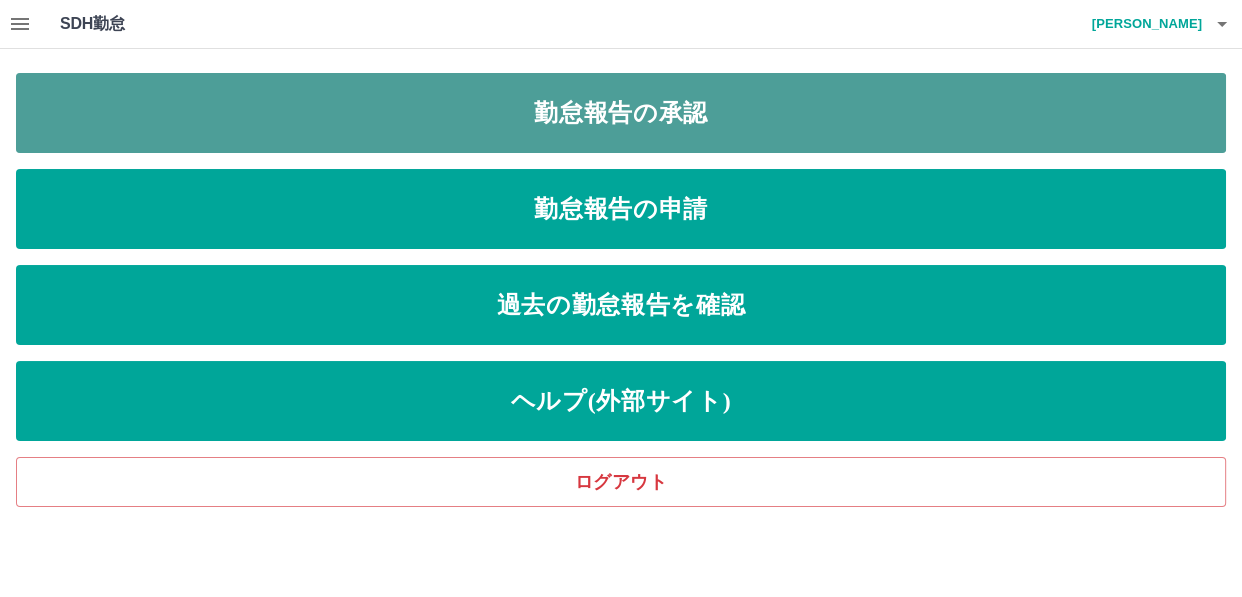 click on "勤怠報告の承認" at bounding box center (621, 113) 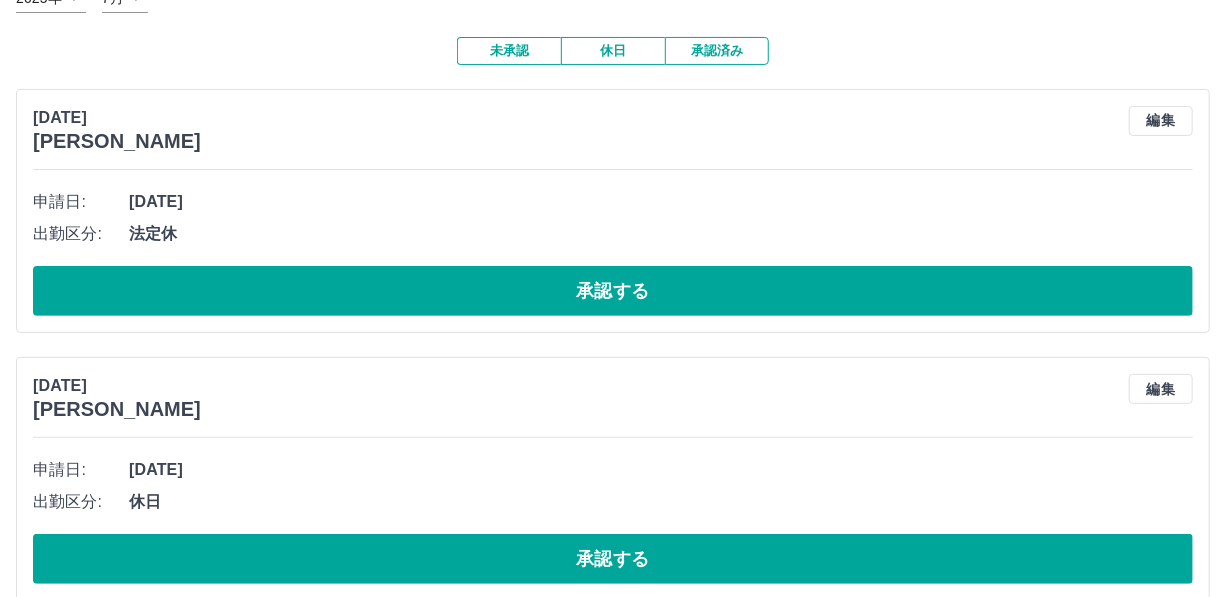 scroll, scrollTop: 176, scrollLeft: 0, axis: vertical 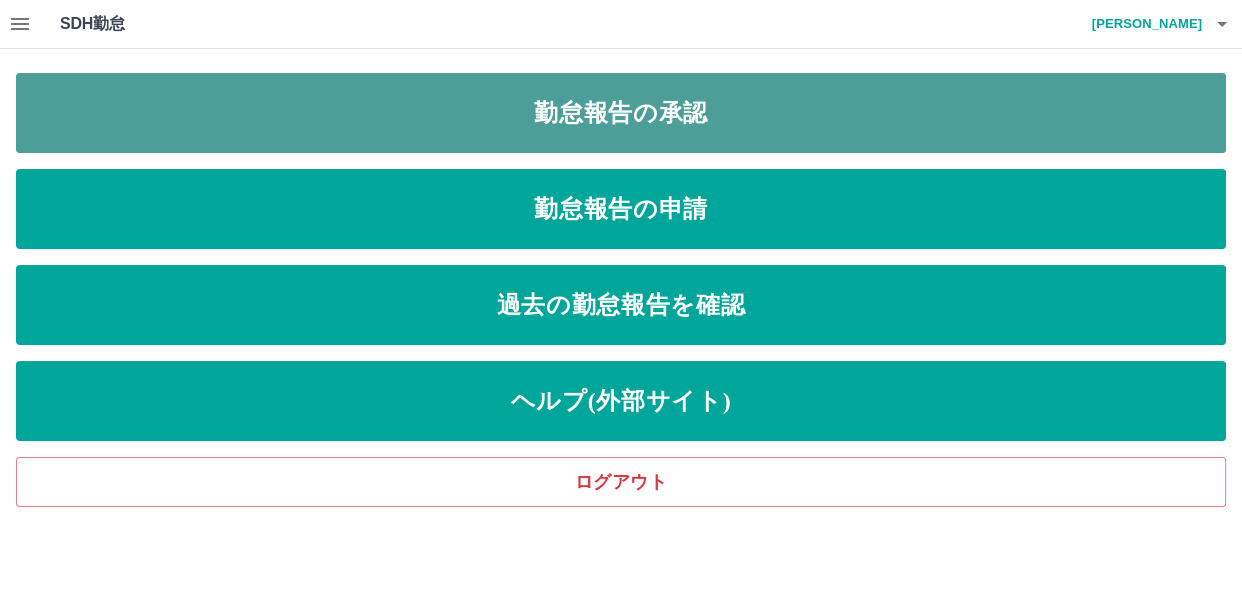 click on "勤怠報告の承認" at bounding box center (621, 113) 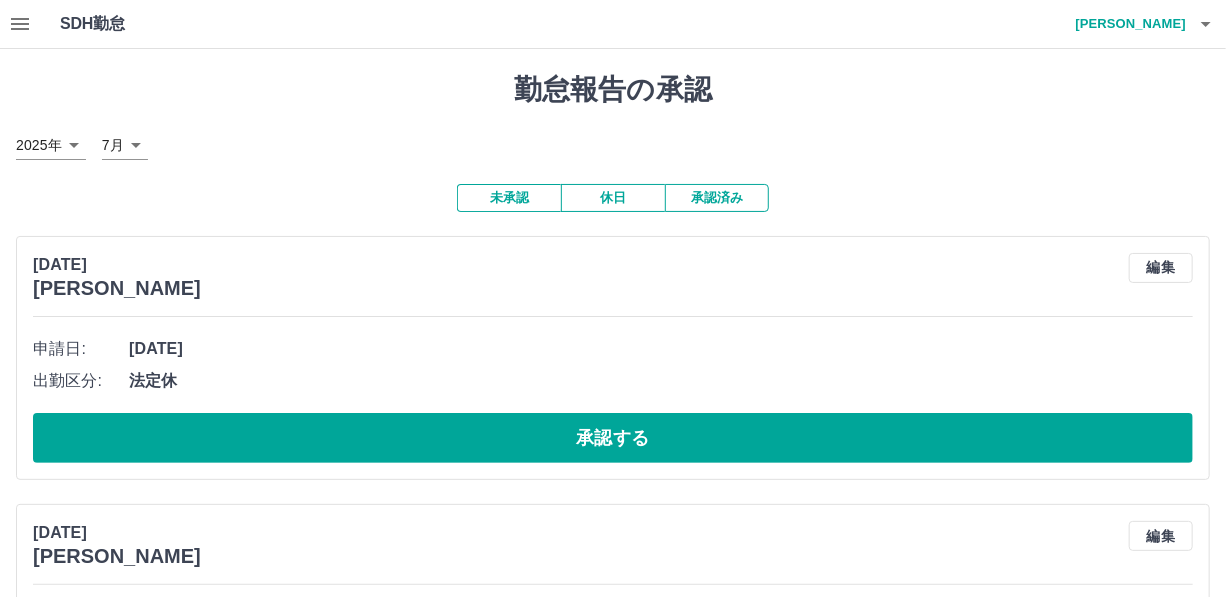 click 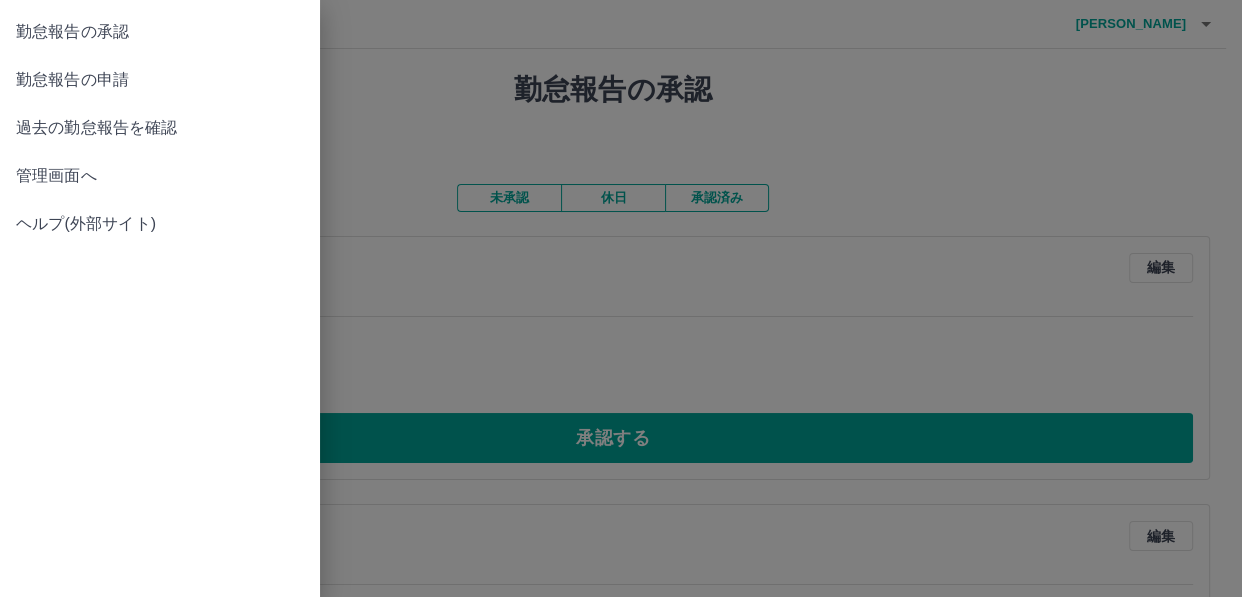 click on "管理画面へ" at bounding box center (160, 176) 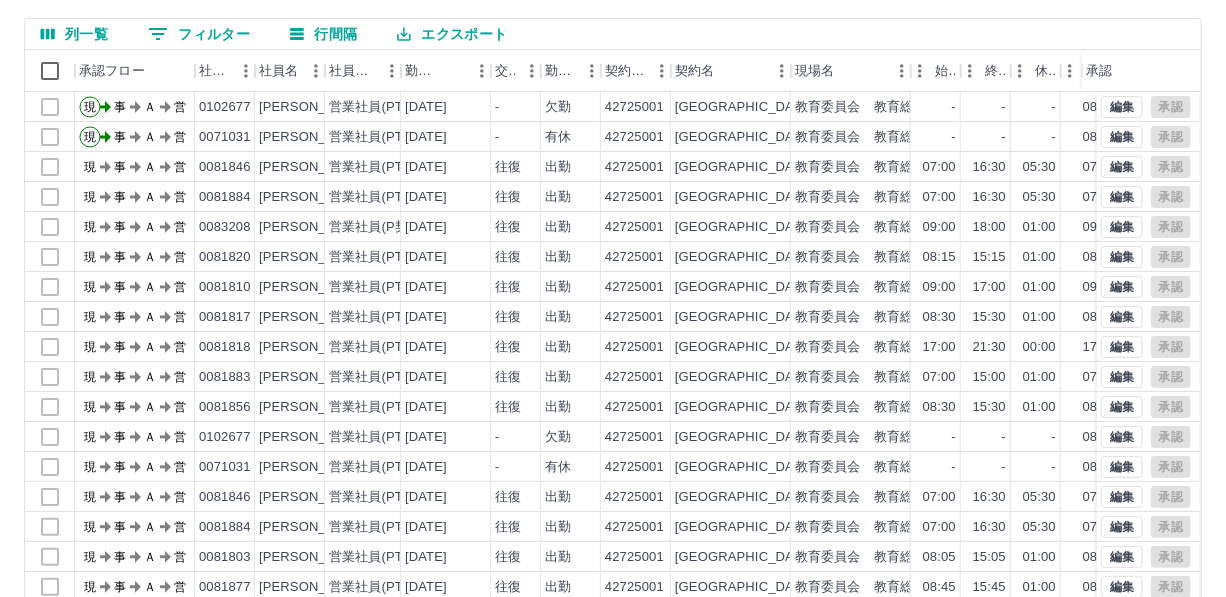 scroll, scrollTop: 248, scrollLeft: 0, axis: vertical 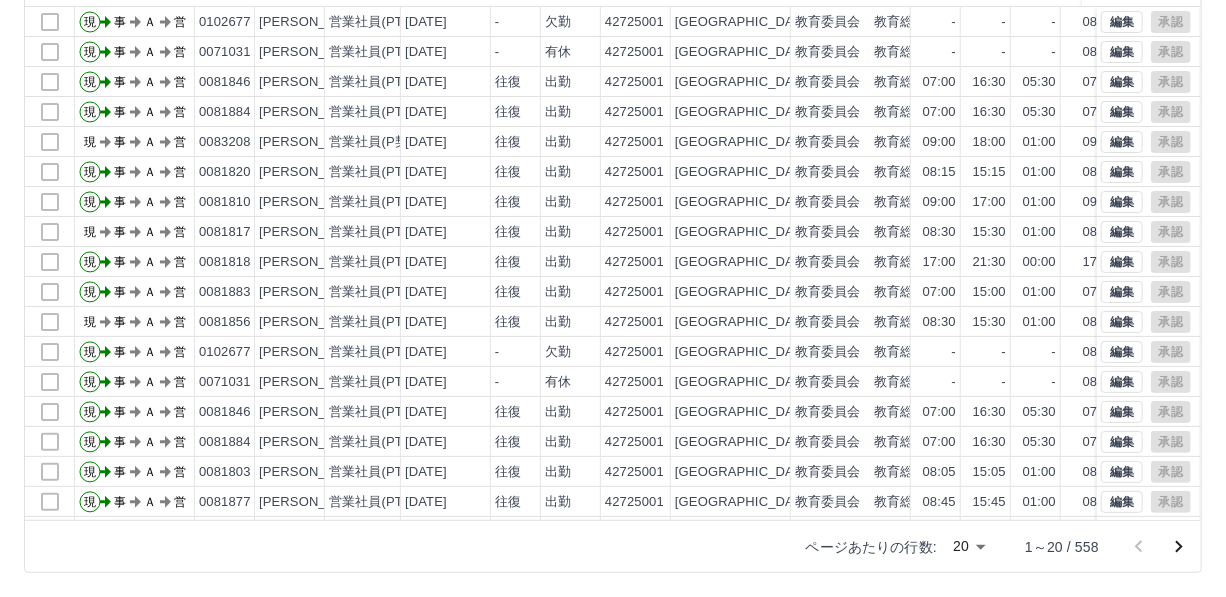 click on "SDH勤怠 [PERSON_NAME] 勤務実績承認 前月 [DATE] 次月 今月 月選択 承認モード 削除モード 一括承認 列一覧 0 フィルター 行間隔 エクスポート 承認フロー 社員番号 社員名 社員区分 勤務日 交通費 勤務区分 契約コード 契約名 現場名 始業 終業 休憩 所定開始 所定終業 所定休憩 拘束 勤務 遅刻等 承認 現 事 Ａ 営 0102677 [PERSON_NAME] 営業社員(PT契約) [DATE]  -  欠勤 42725001 潟上市 教育委員会　教育総務課 - - - 08:30 15:30 01:00 00:00 00:00 00:00 現 事 Ａ 営 0071031 [PERSON_NAME] 営業社員(PT契約) [DATE]  -  有休 42725001 潟上市 教育委員会　教育総務課 - - - 08:15 15:15 01:00 00:00 00:00 00:00 現 事 Ａ 営 0081846 [PERSON_NAME] 営業社員(PT契約) [DATE] 往復 出勤 42725001 潟上市 教育委員会　教育総務課 07:00 16:30 05:30 07:00 16:30 05:30 09:30 04:00 00:00 現 事 Ａ 営 0081884 [PERSON_NAME] 営業社員(PT契約) 現" at bounding box center (613, 174) 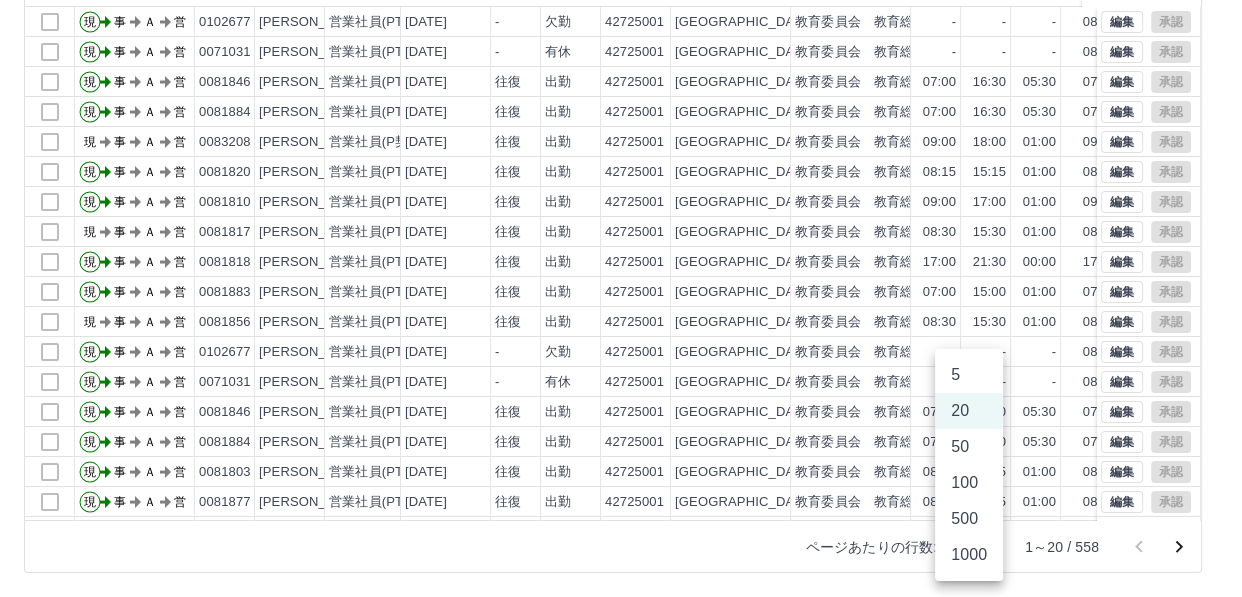 click on "500" at bounding box center (969, 519) 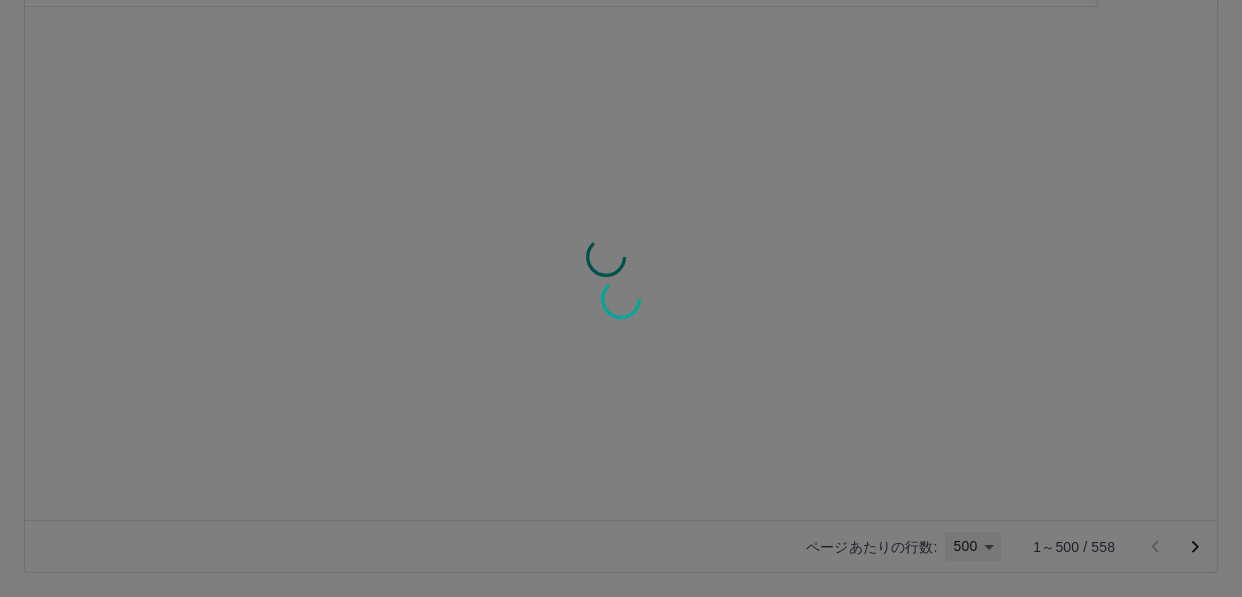 type on "***" 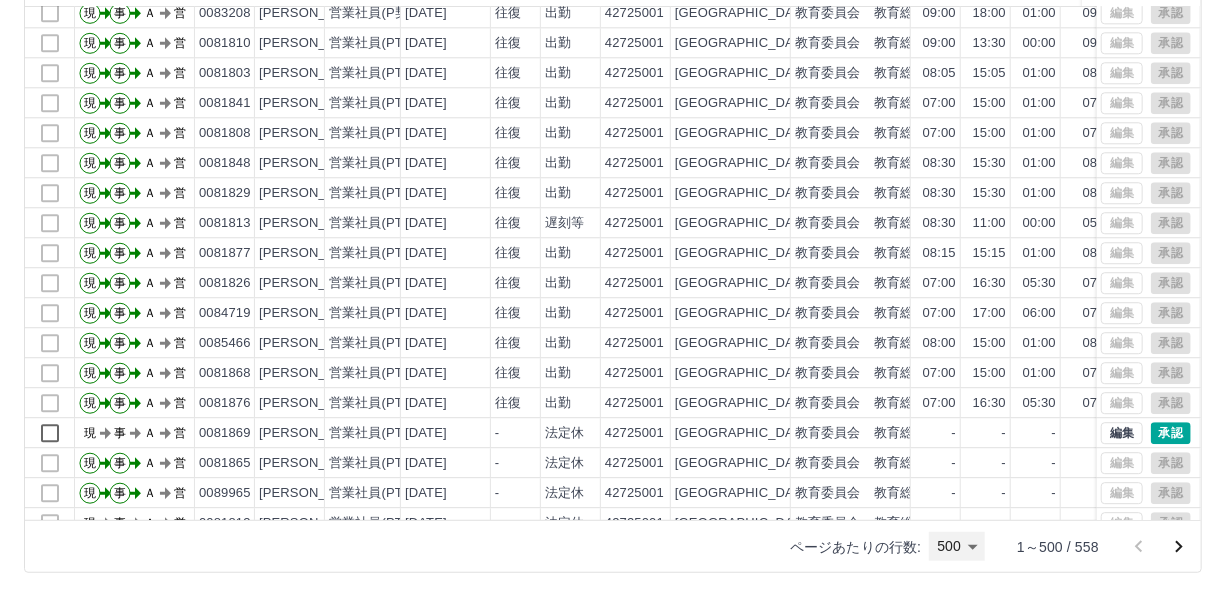 scroll, scrollTop: 5727, scrollLeft: 0, axis: vertical 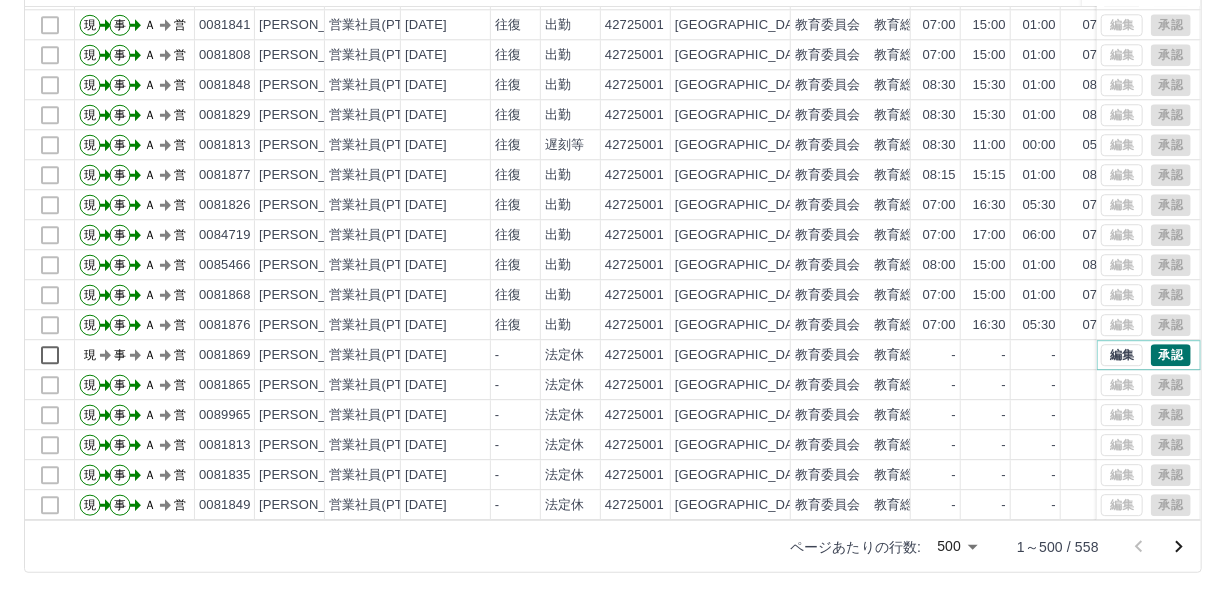 click on "承認" at bounding box center [1171, 355] 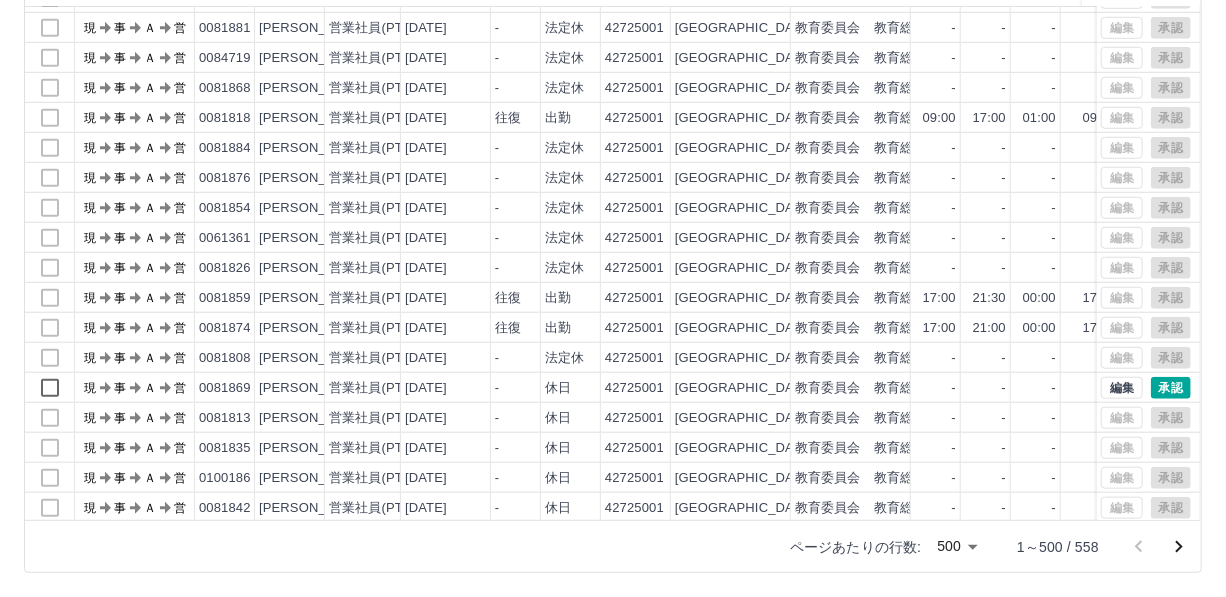 scroll, scrollTop: 7454, scrollLeft: 0, axis: vertical 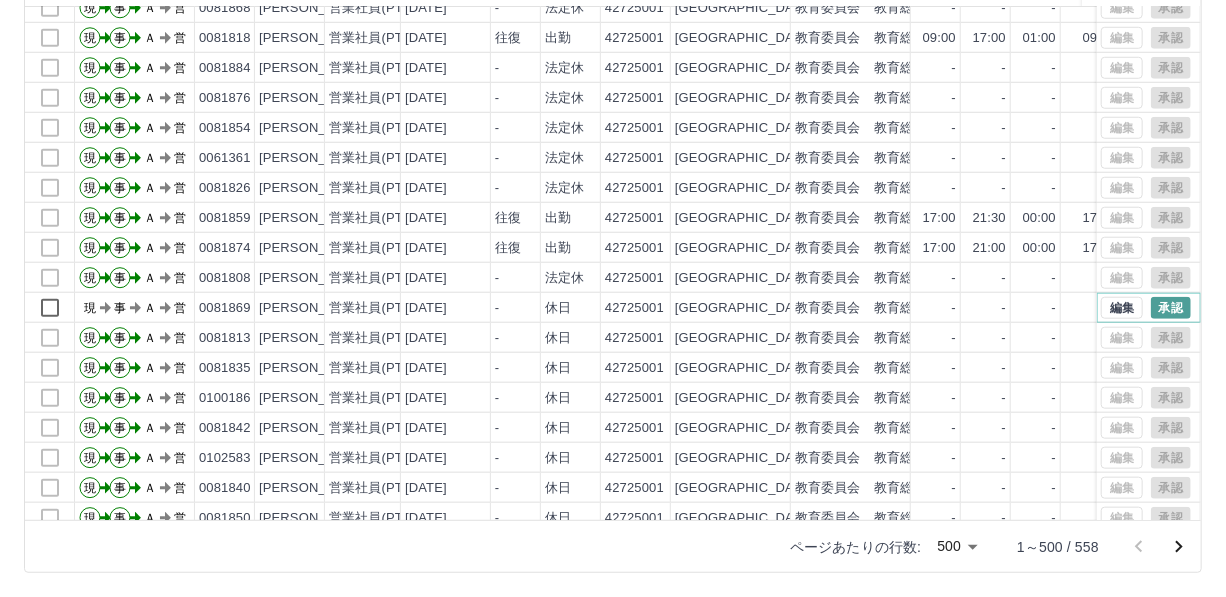 click on "承認" at bounding box center [1171, 308] 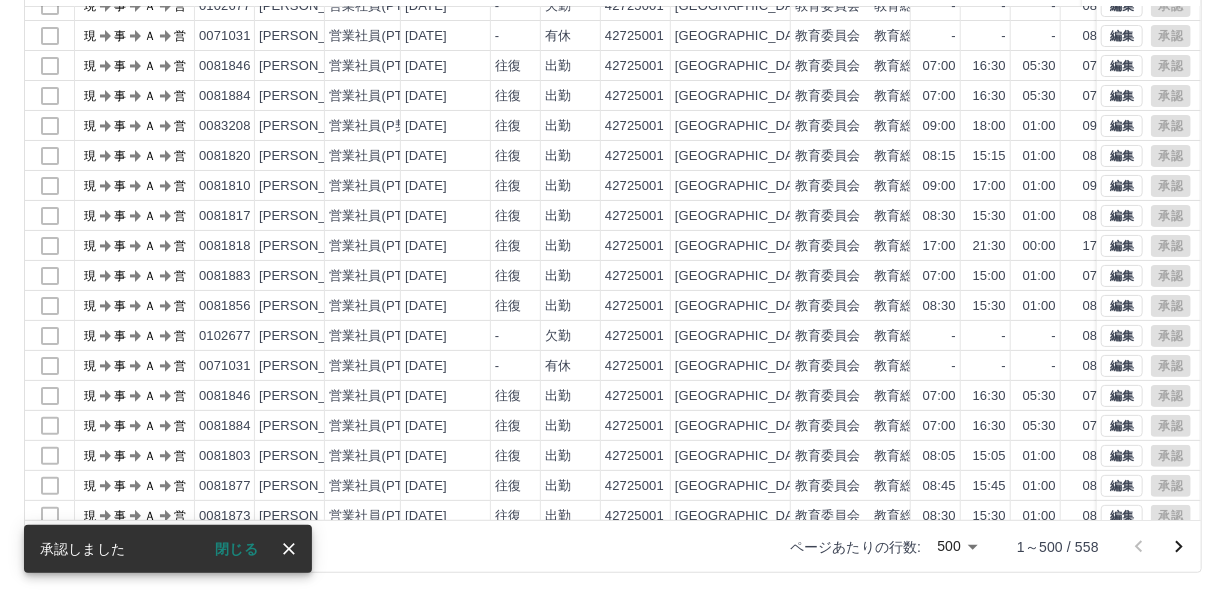 scroll, scrollTop: 0, scrollLeft: 0, axis: both 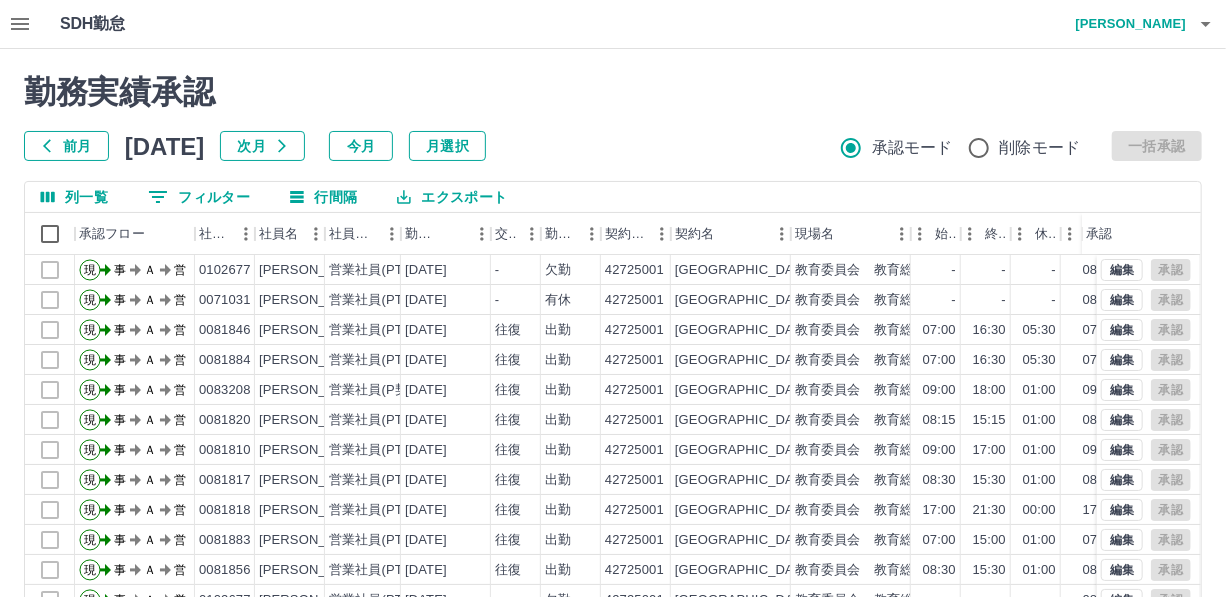 click on "0 フィルター" at bounding box center (199, 197) 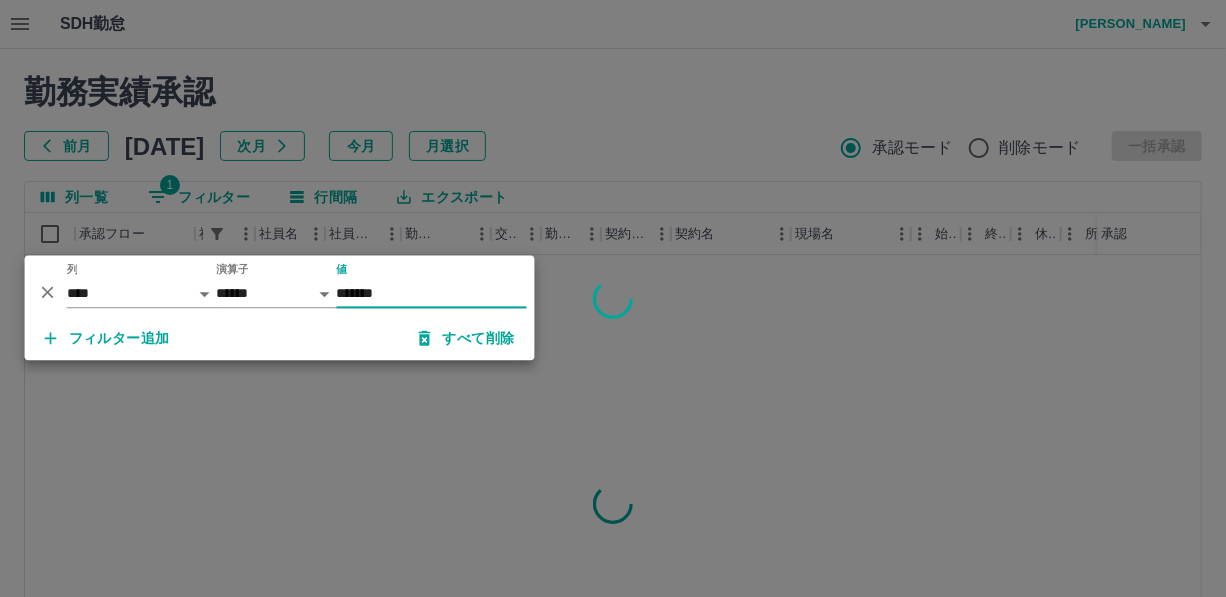 type on "*******" 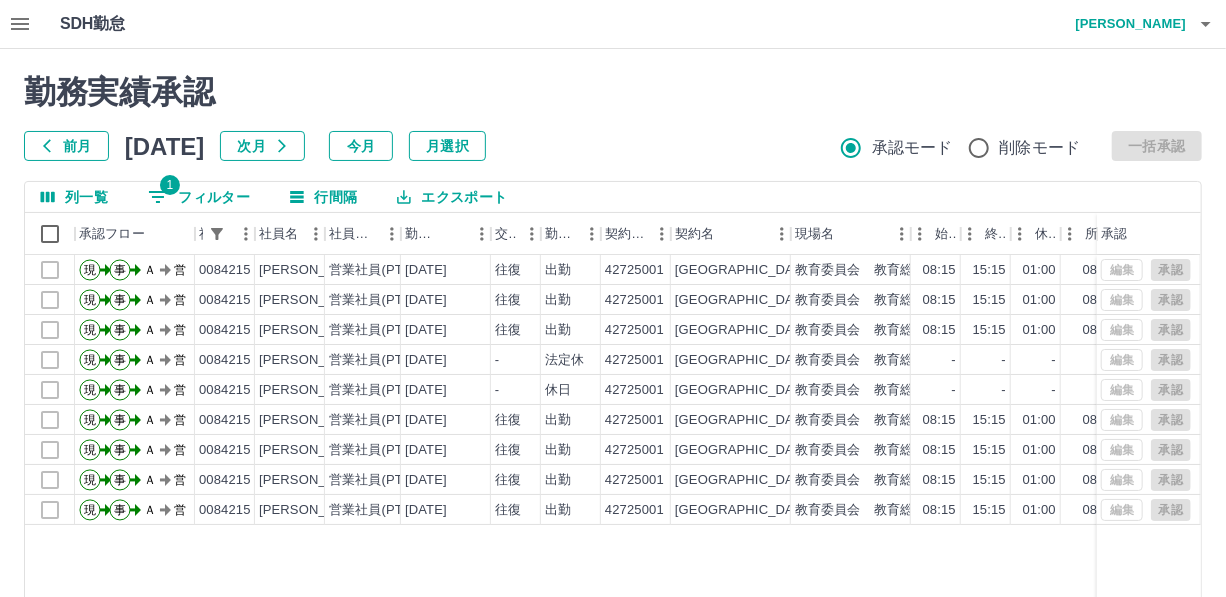 click on "1 フィルター" at bounding box center (199, 197) 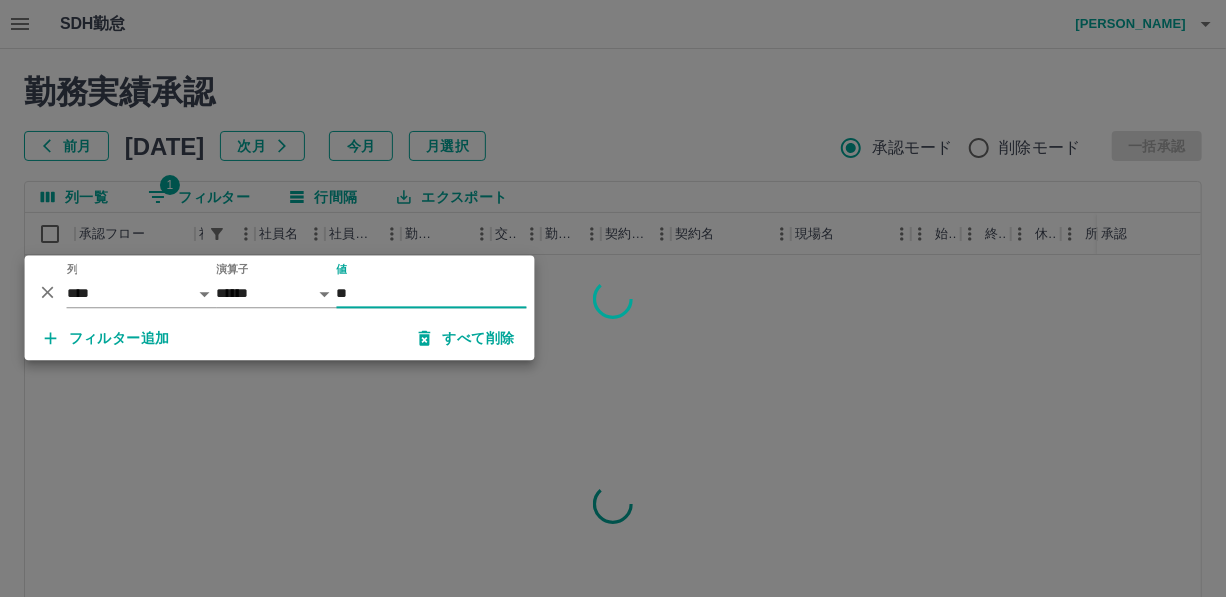 type on "*" 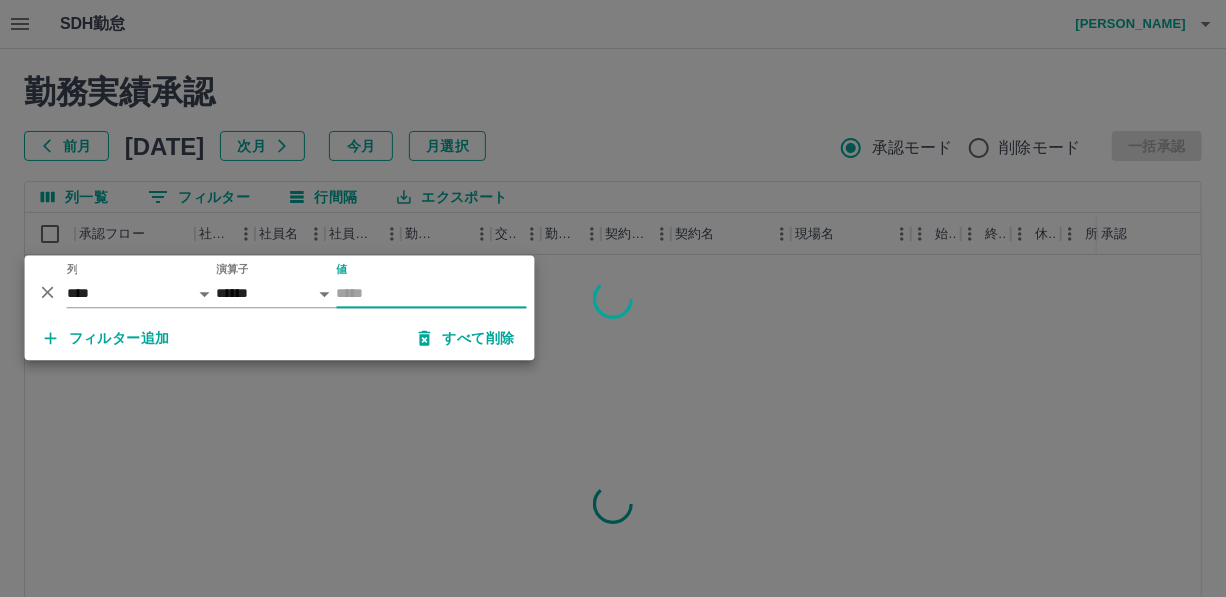 type 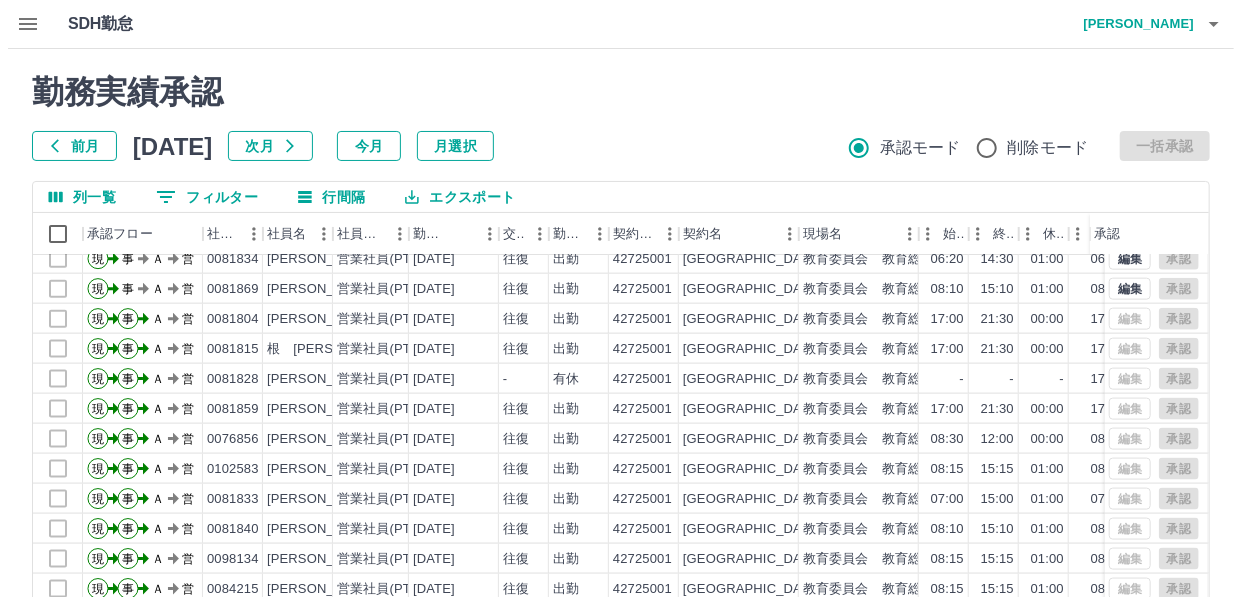 scroll, scrollTop: 1272, scrollLeft: 0, axis: vertical 